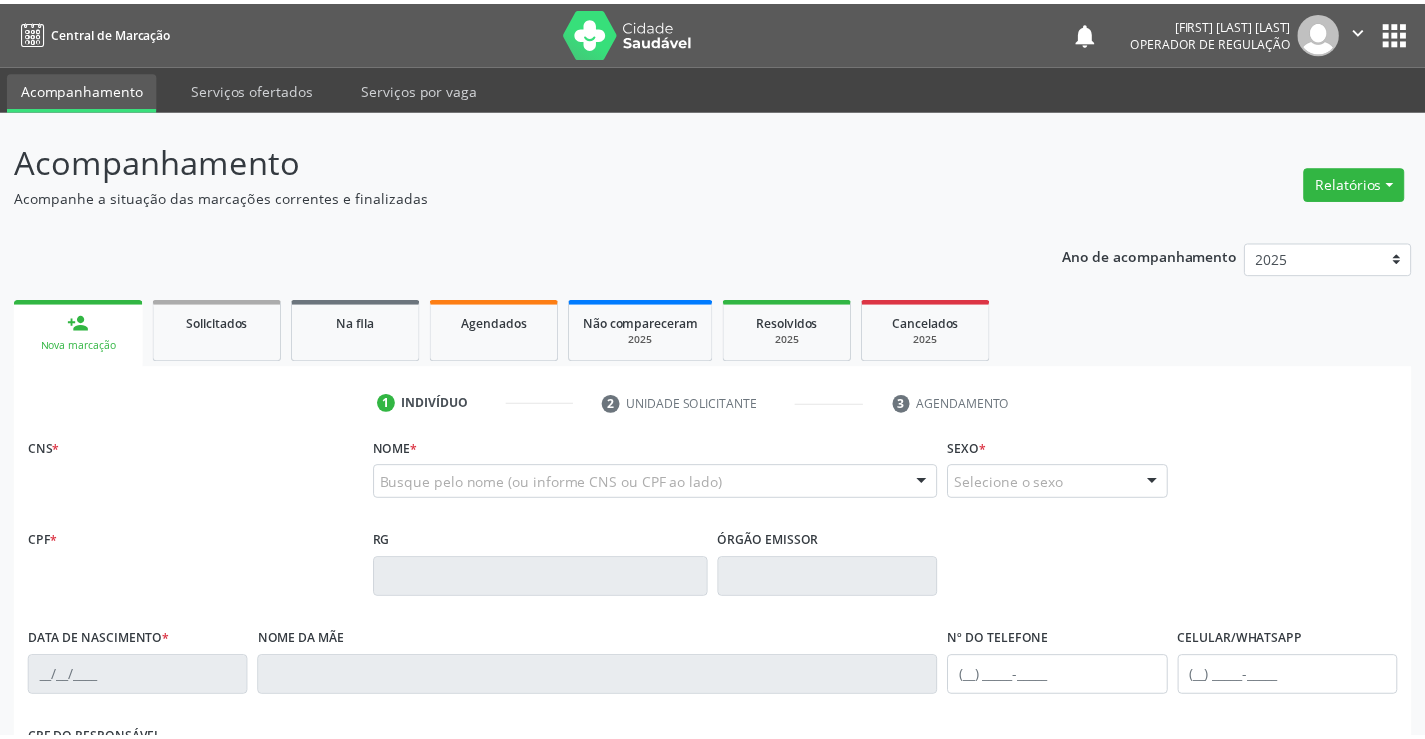 scroll, scrollTop: 0, scrollLeft: 0, axis: both 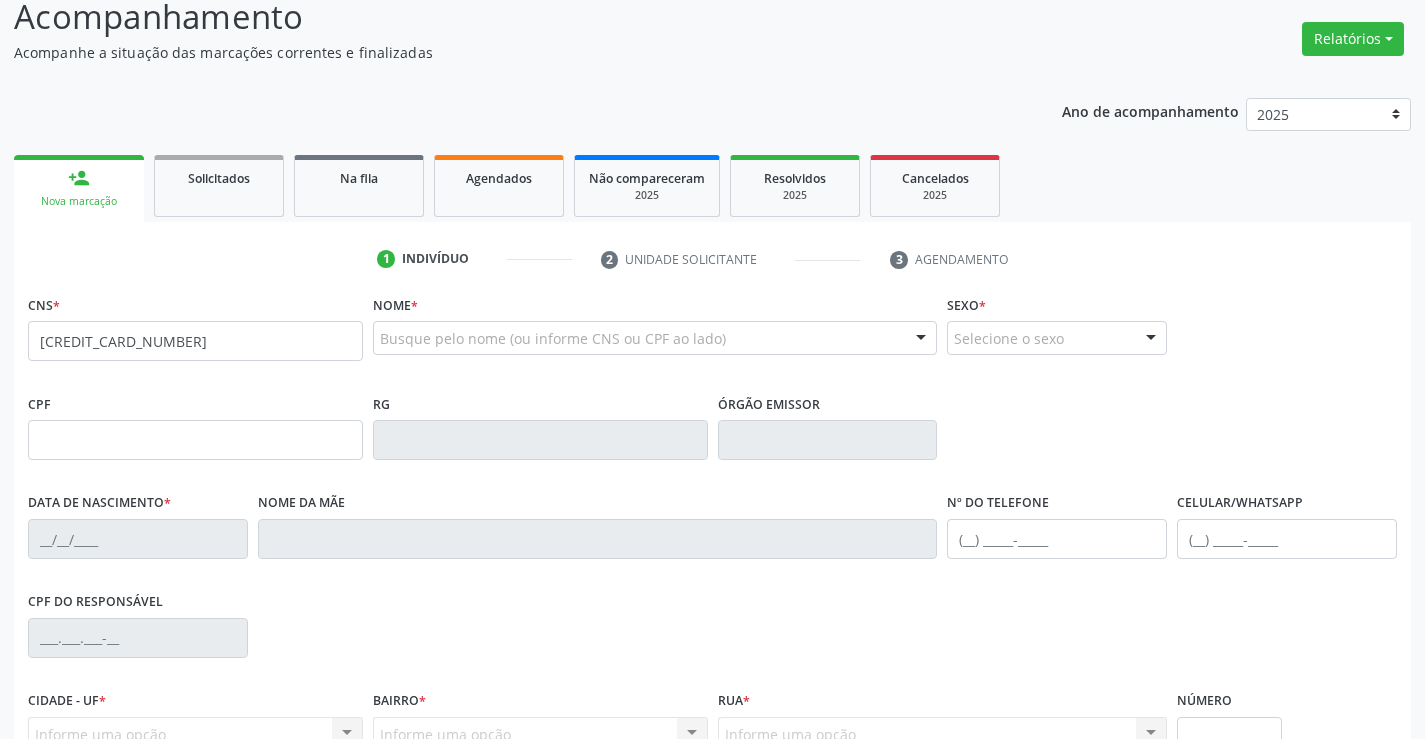 type on "[CREDIT_CARD_NUMBER]" 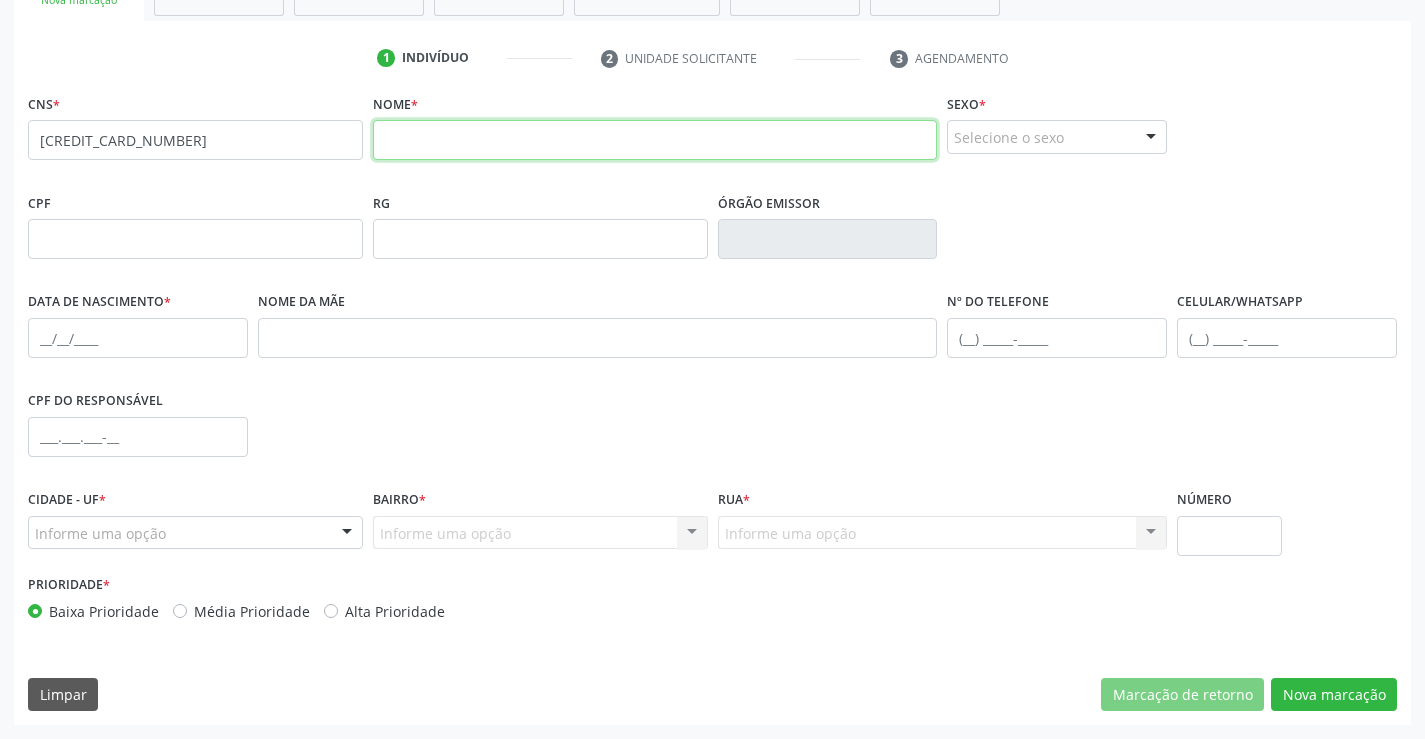 click at bounding box center [655, 140] 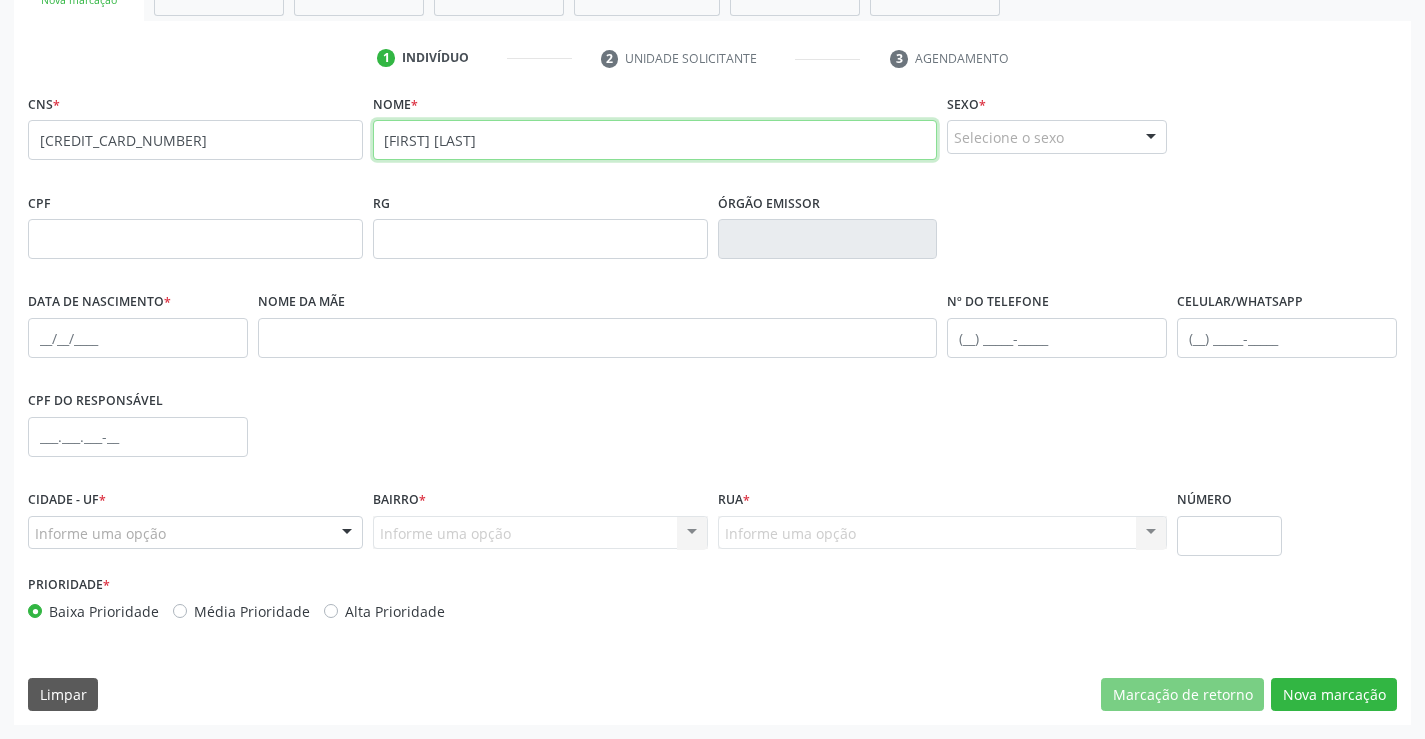 type on "ISABELA VIEIRA MONTEIRO" 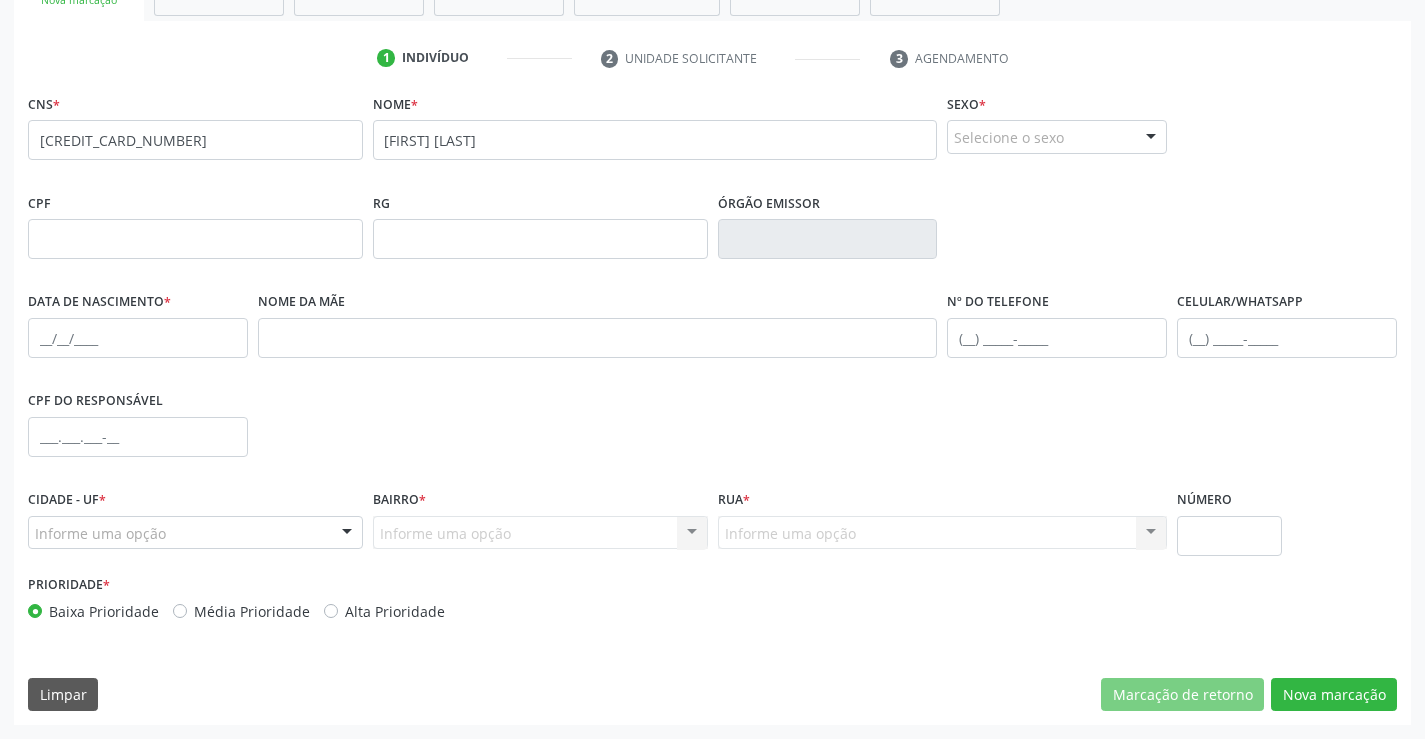click on "Sexo
*
Selecione o sexo
Masculino   Feminino
Nenhum resultado encontrado para: "   "
Não há nenhuma opção para ser exibida." at bounding box center [1057, 121] 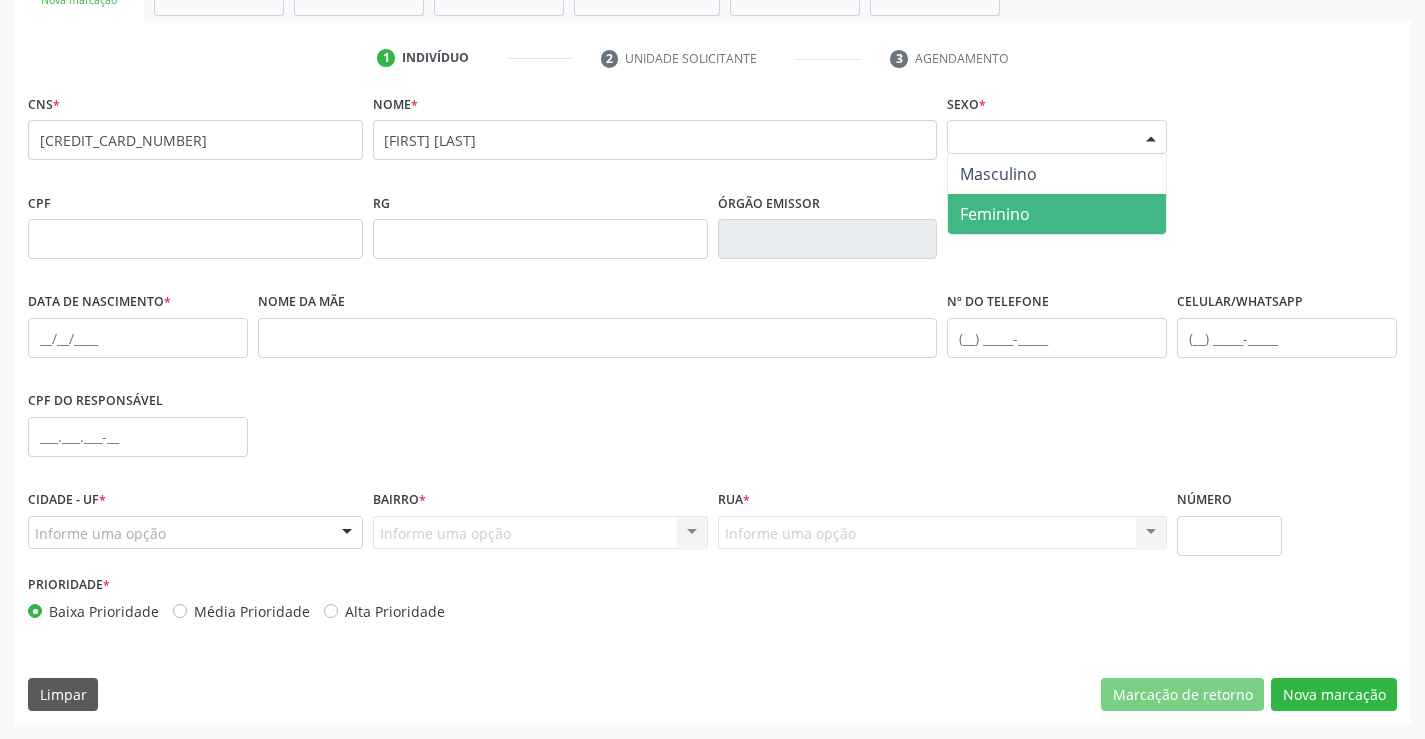 click on "Feminino" at bounding box center [995, 214] 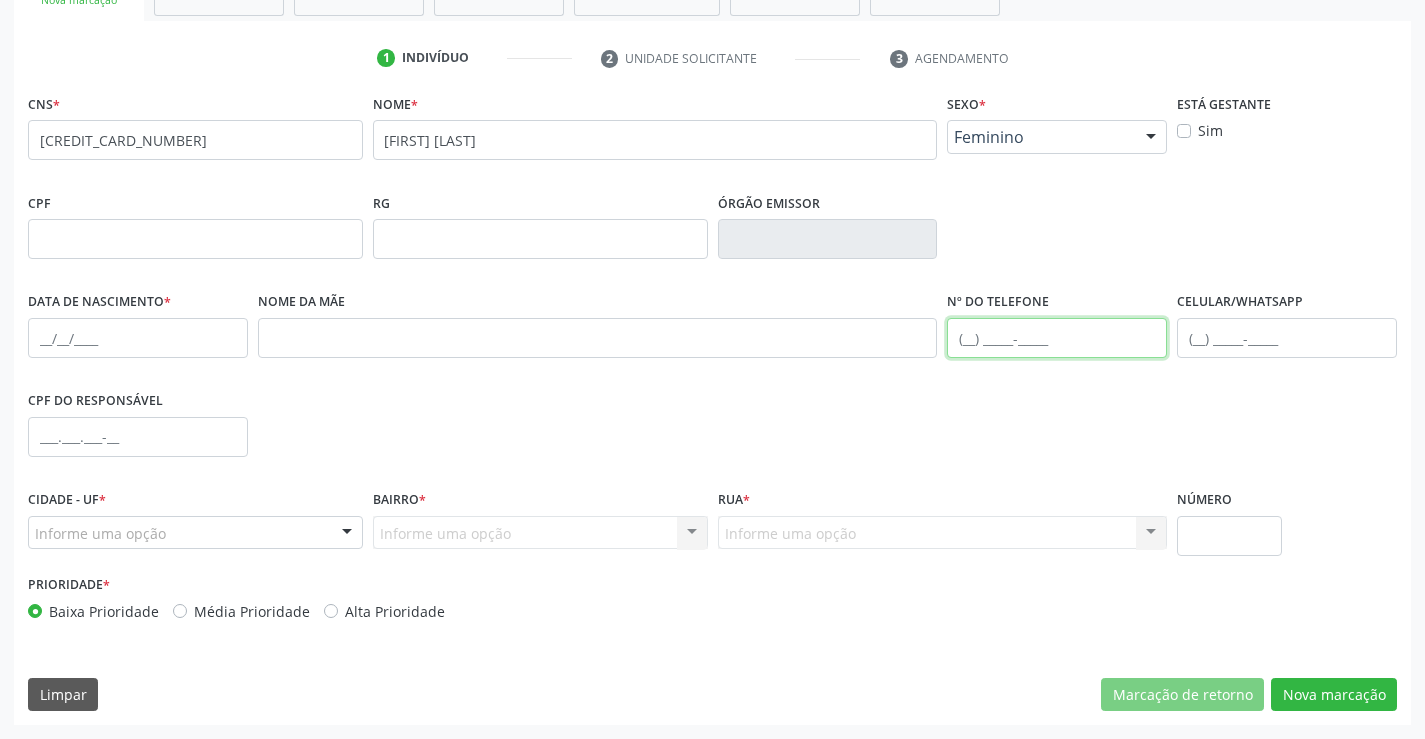 click at bounding box center [1057, 338] 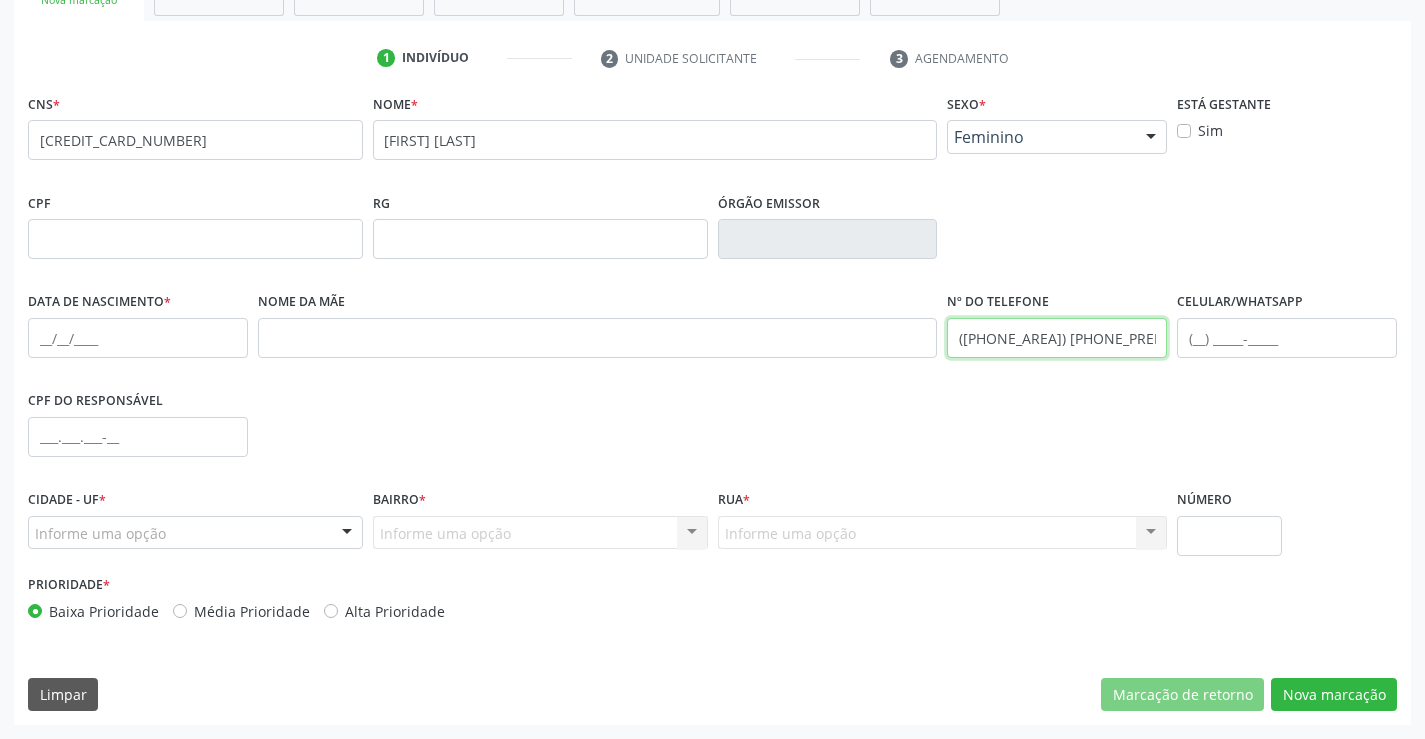 type on "(74) 99918-5081" 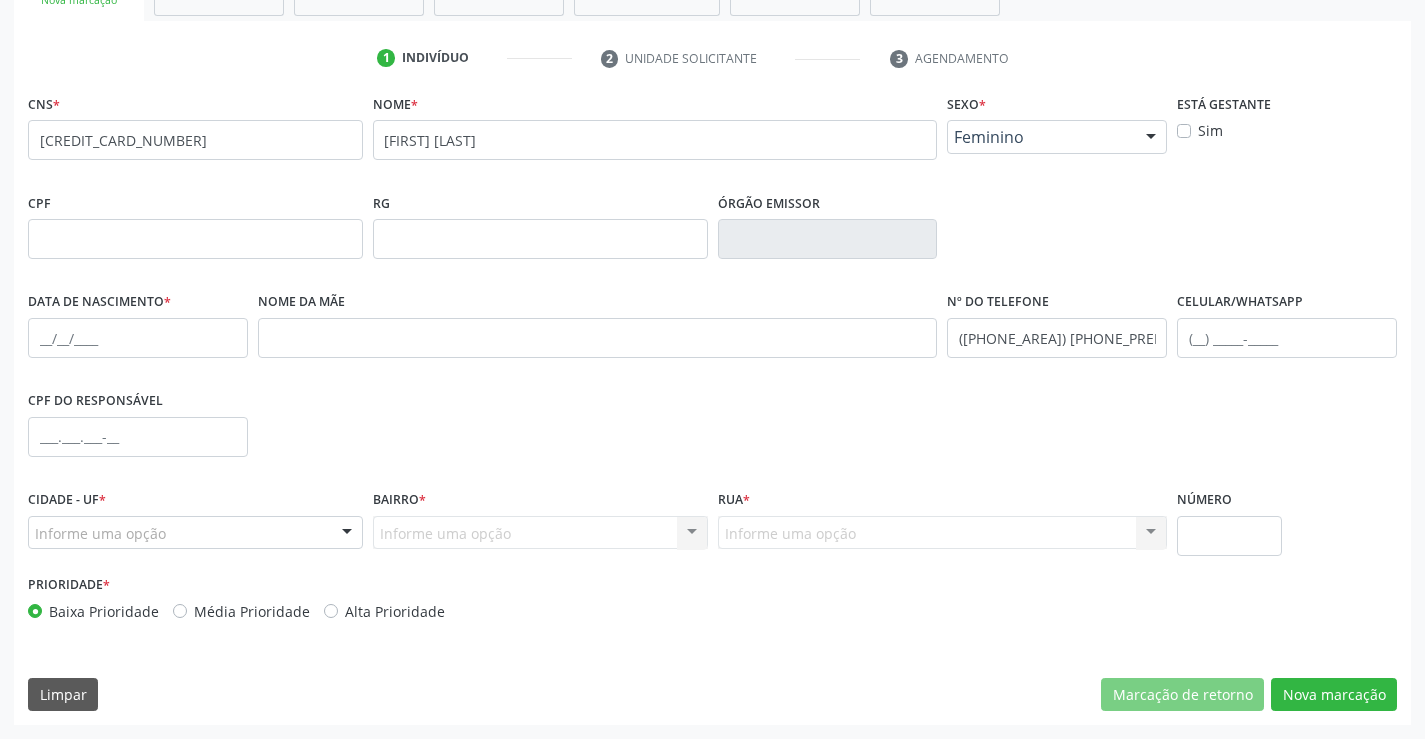 click on "Informe uma opção" at bounding box center (195, 533) 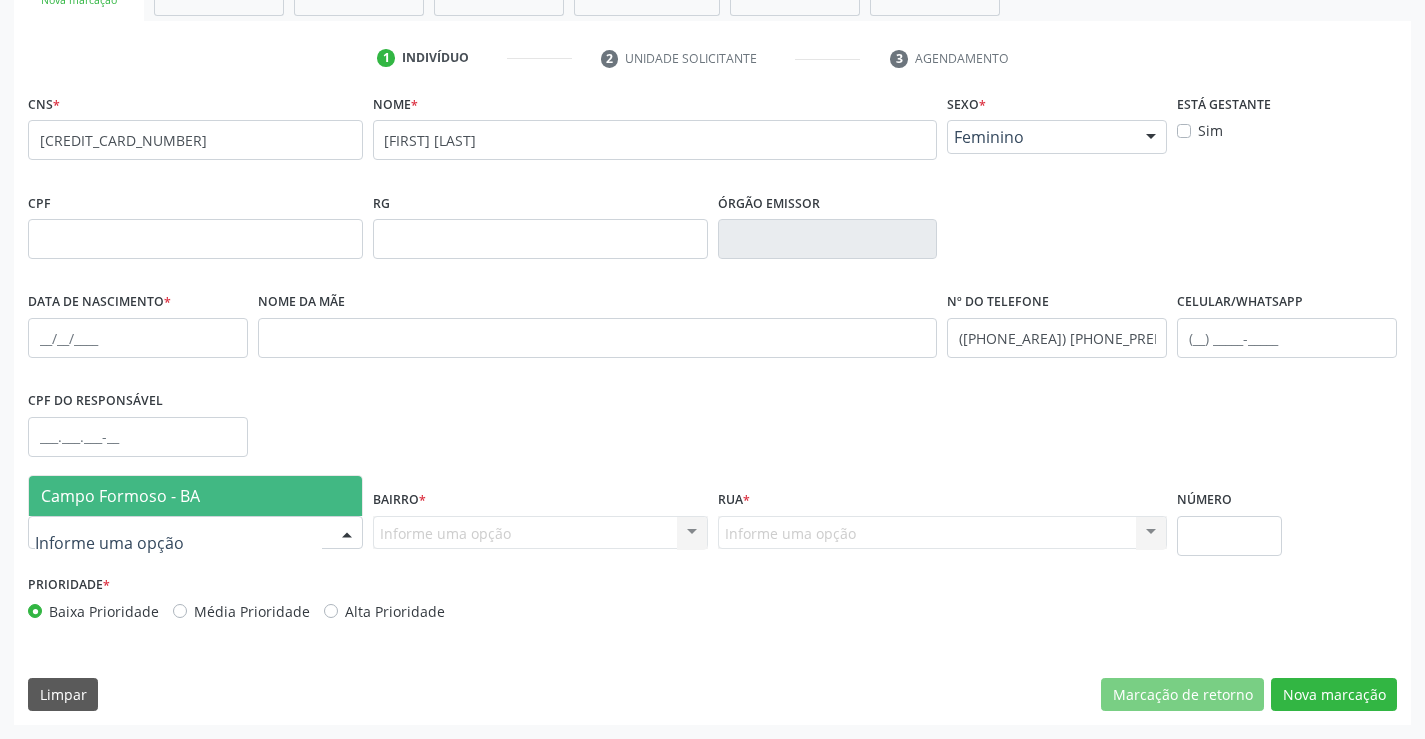 click on "Campo Formoso - BA" at bounding box center (195, 496) 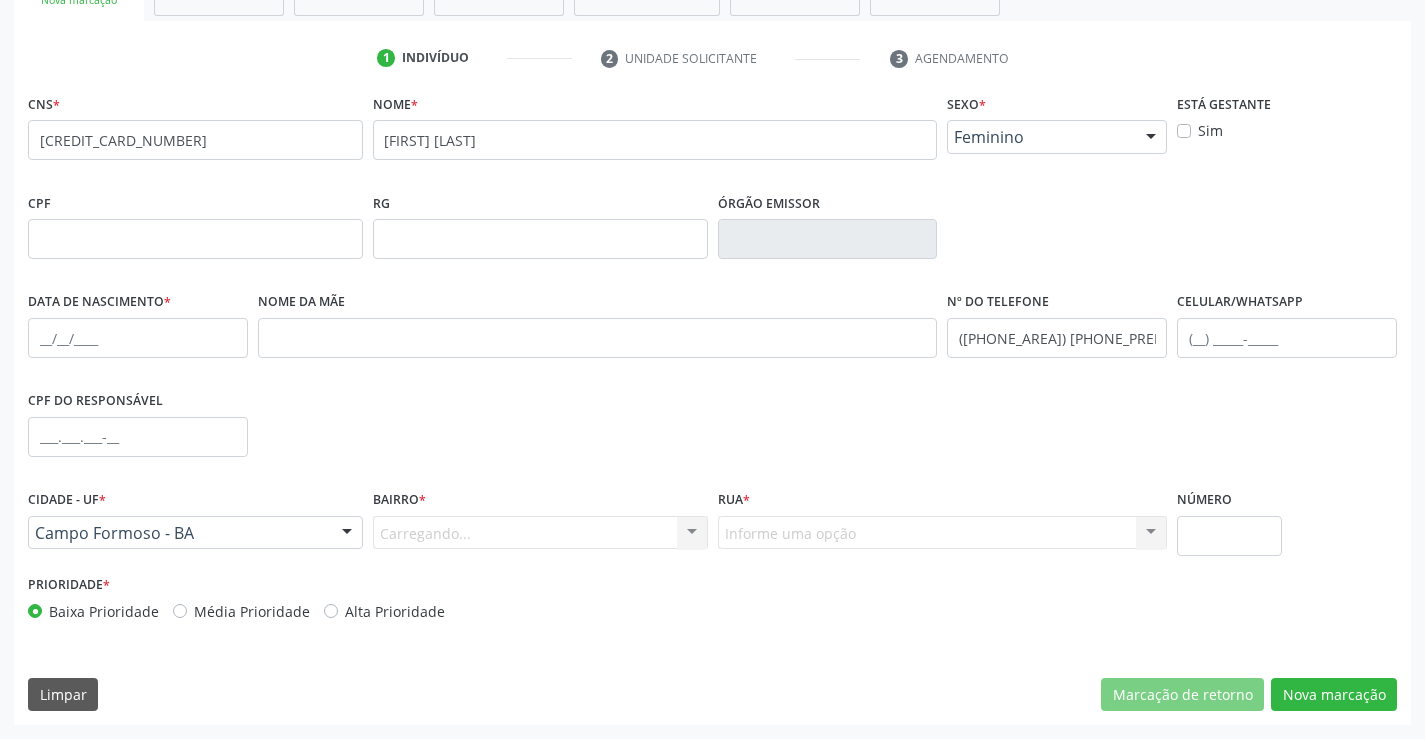 click on "Carregando...
Nenhum resultado encontrado para: "   "
Nenhuma opção encontrada. Digite para adicionar." at bounding box center [540, 533] 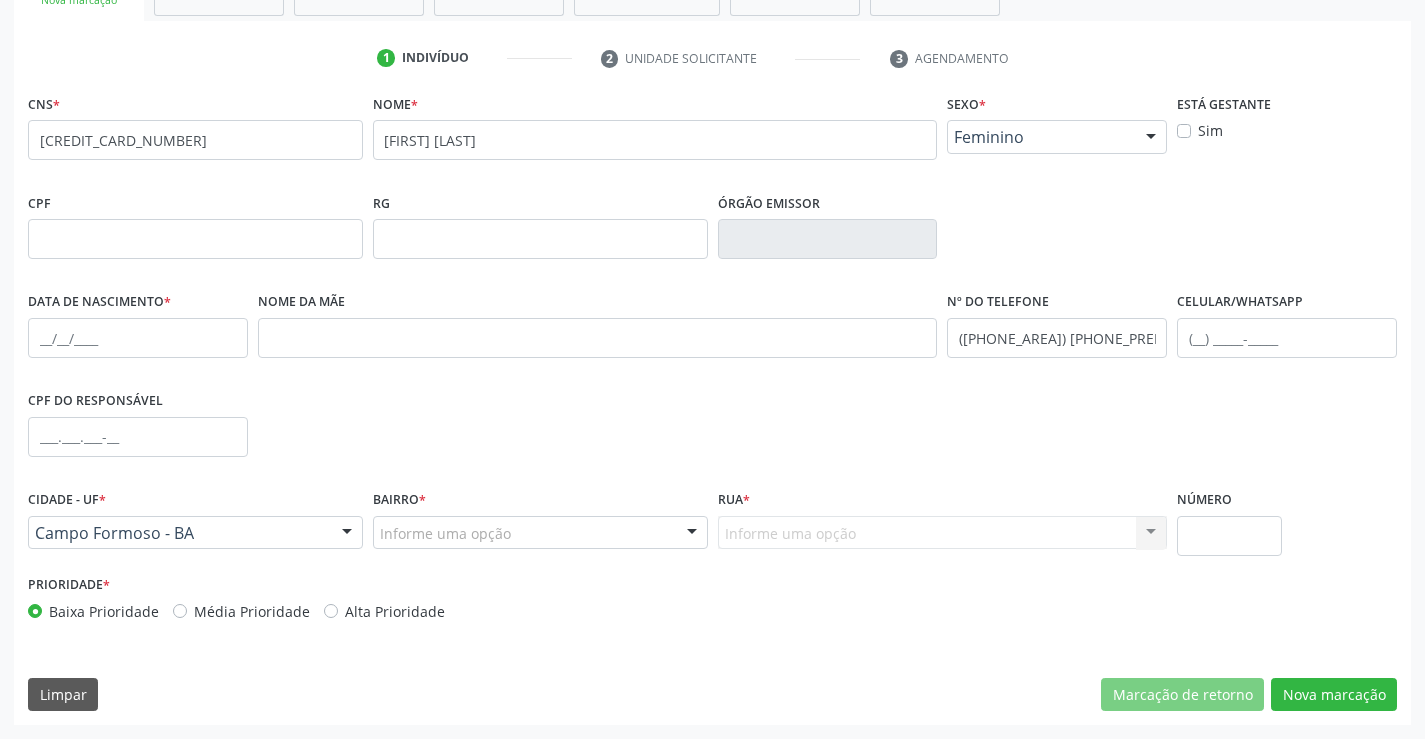 click at bounding box center [692, 534] 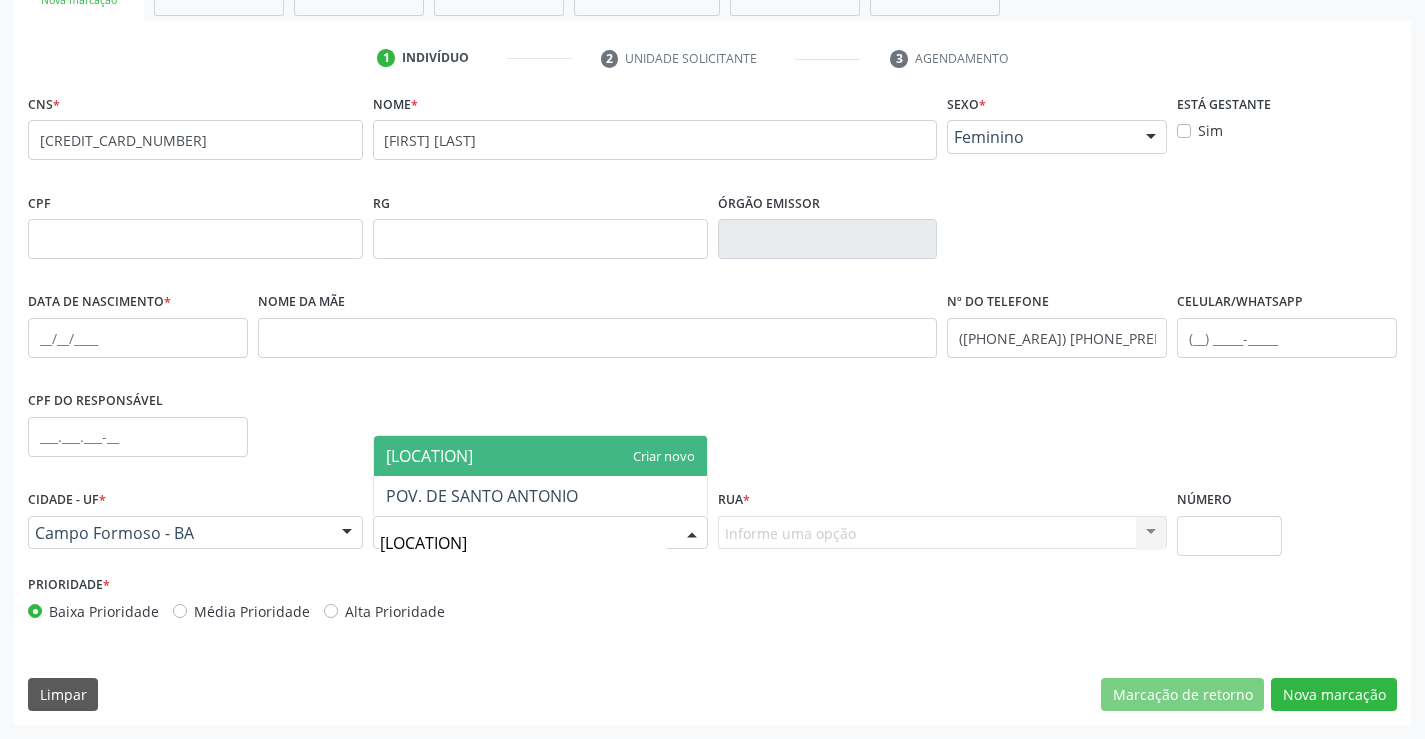 type on "POV. DE SANTO ANTONIO" 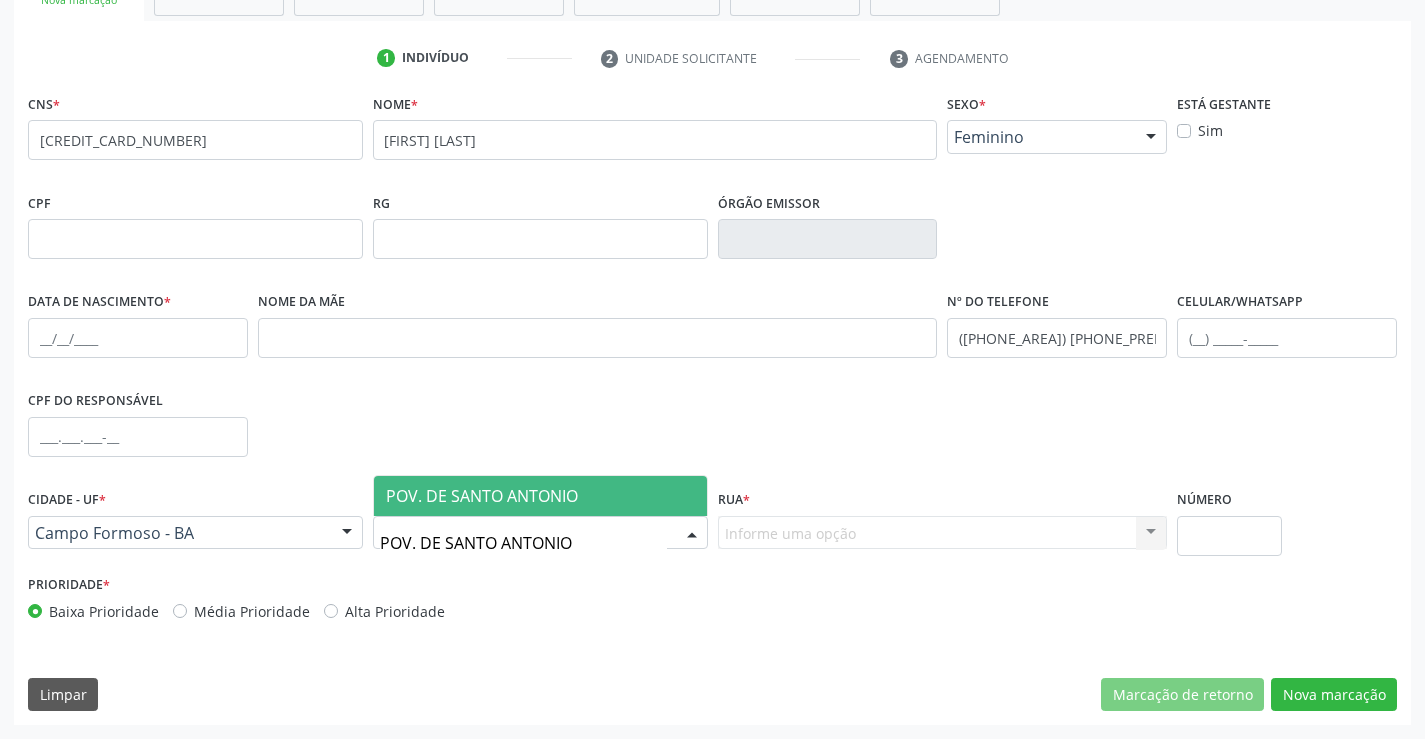 click on "POV. DE SANTO ANTONIO" at bounding box center [482, 496] 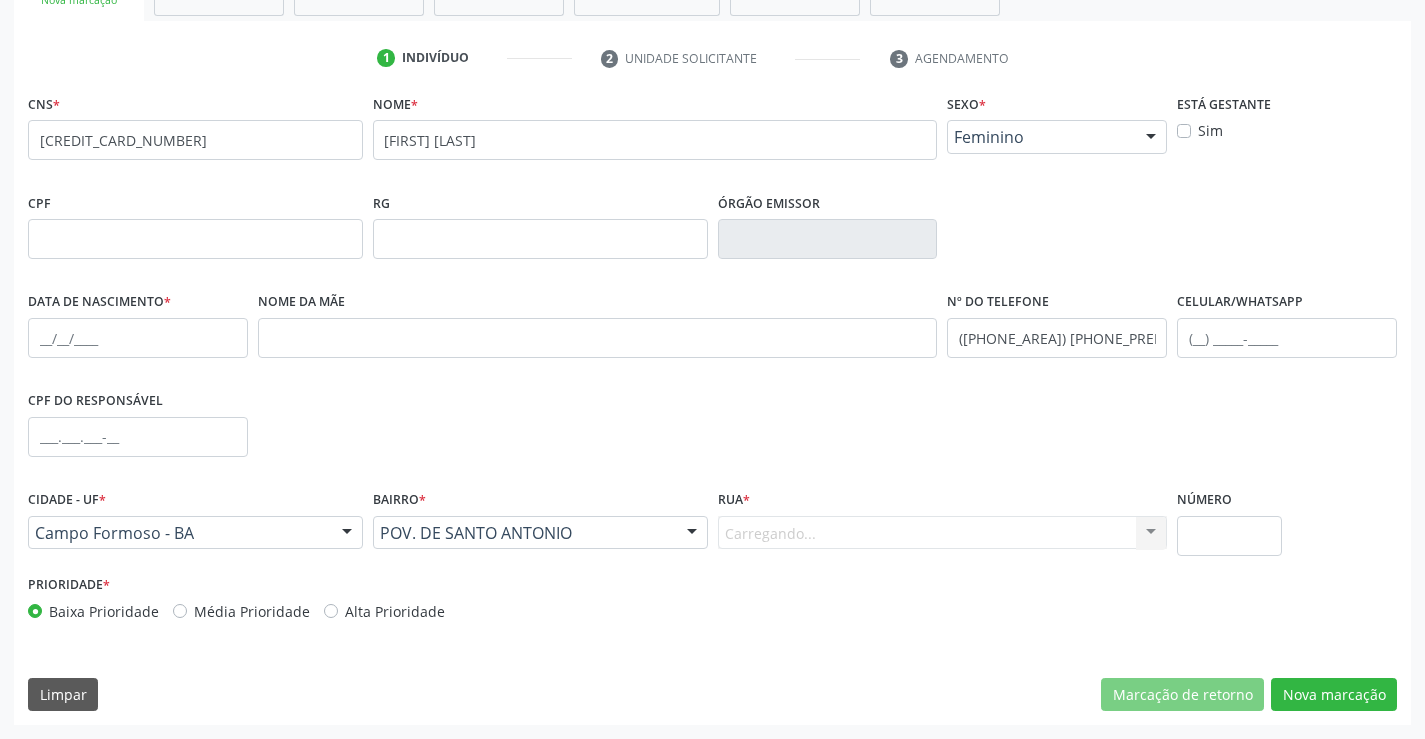 click on "Carregando...
Nenhum resultado encontrado para: "   "
Nenhuma opção encontrada. Digite para adicionar." at bounding box center (943, 533) 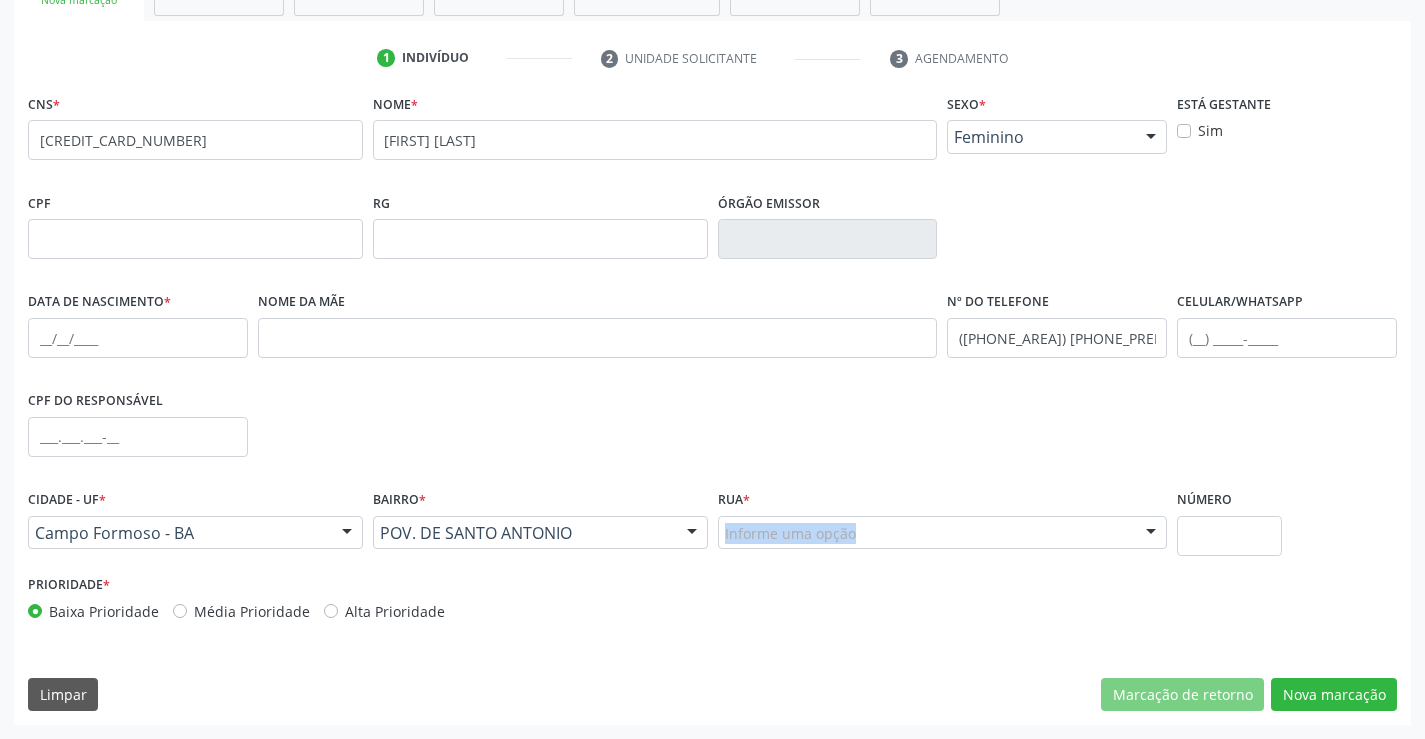 click on "Informe uma opção" at bounding box center [943, 533] 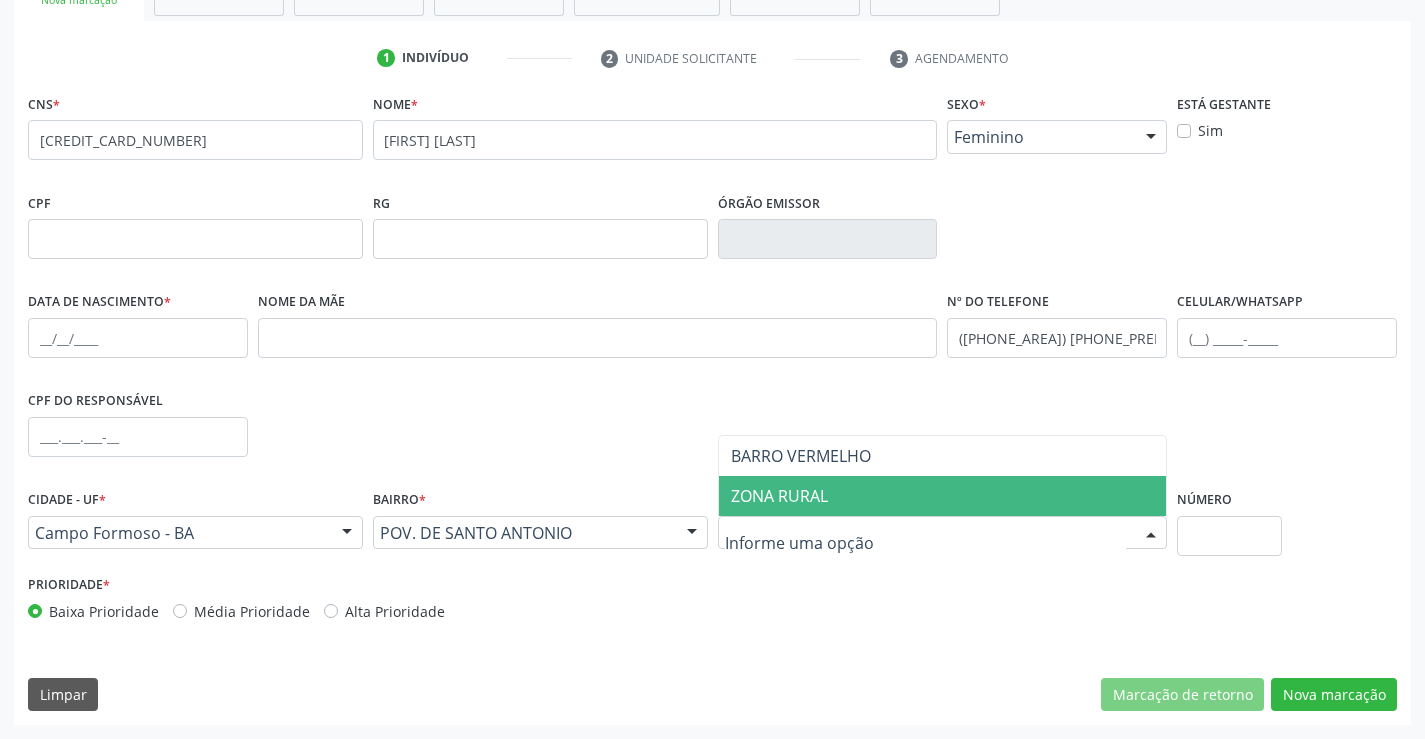 click on "ZONA RURAL" at bounding box center (779, 496) 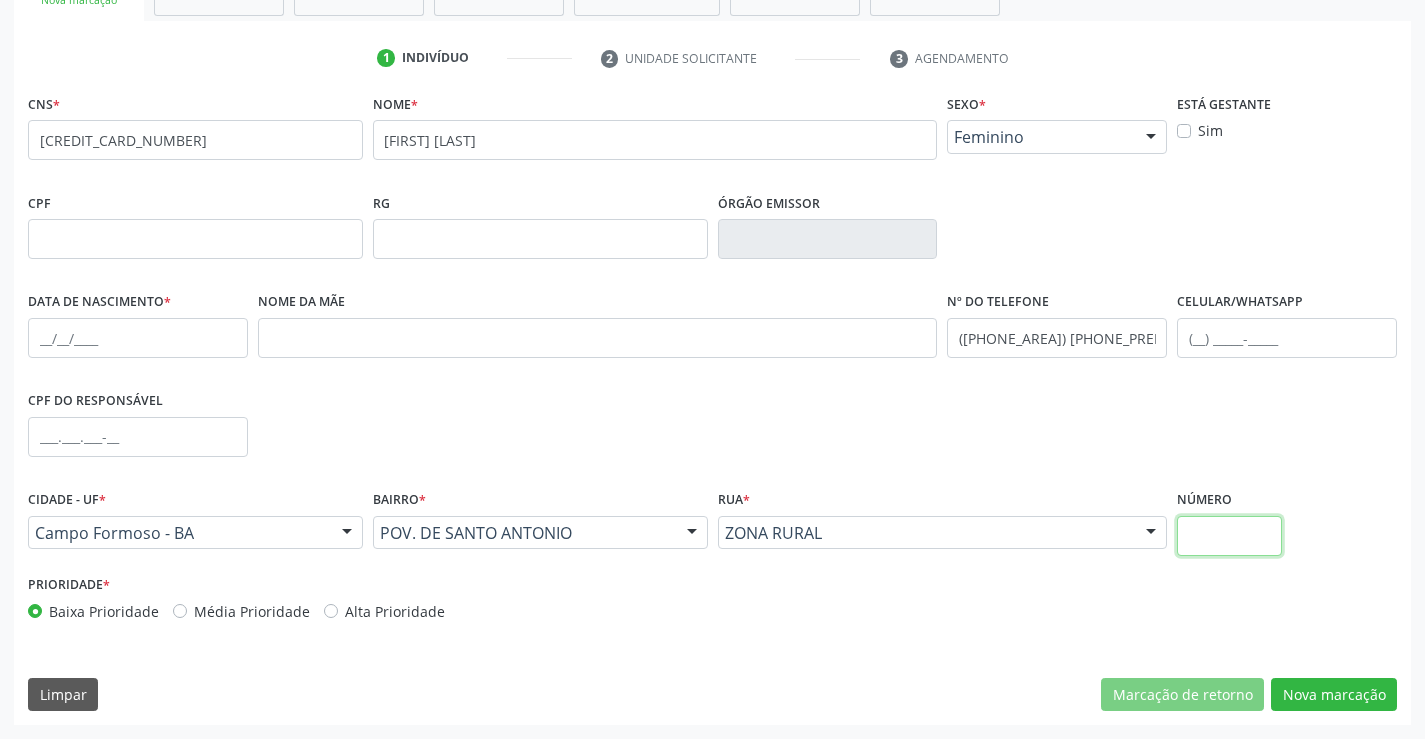 click at bounding box center [1229, 536] 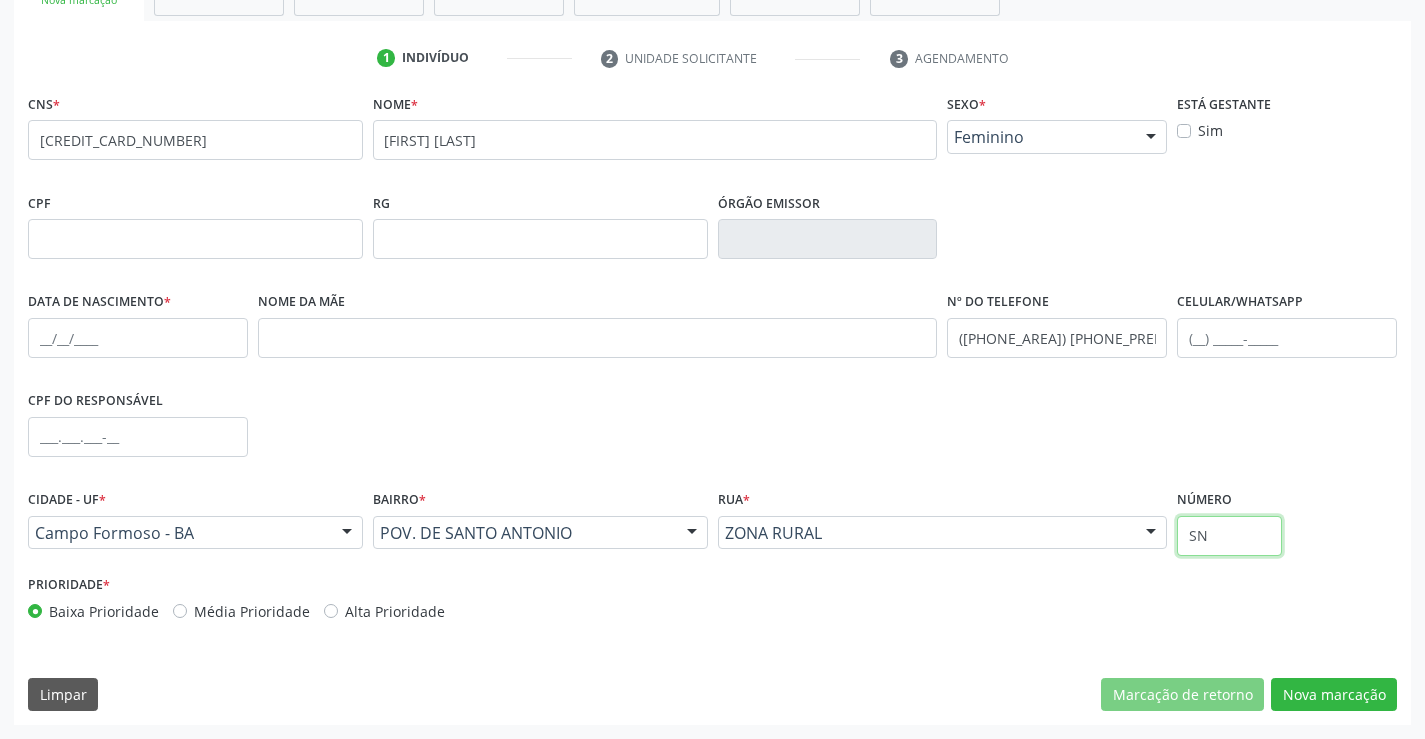 type on "SN" 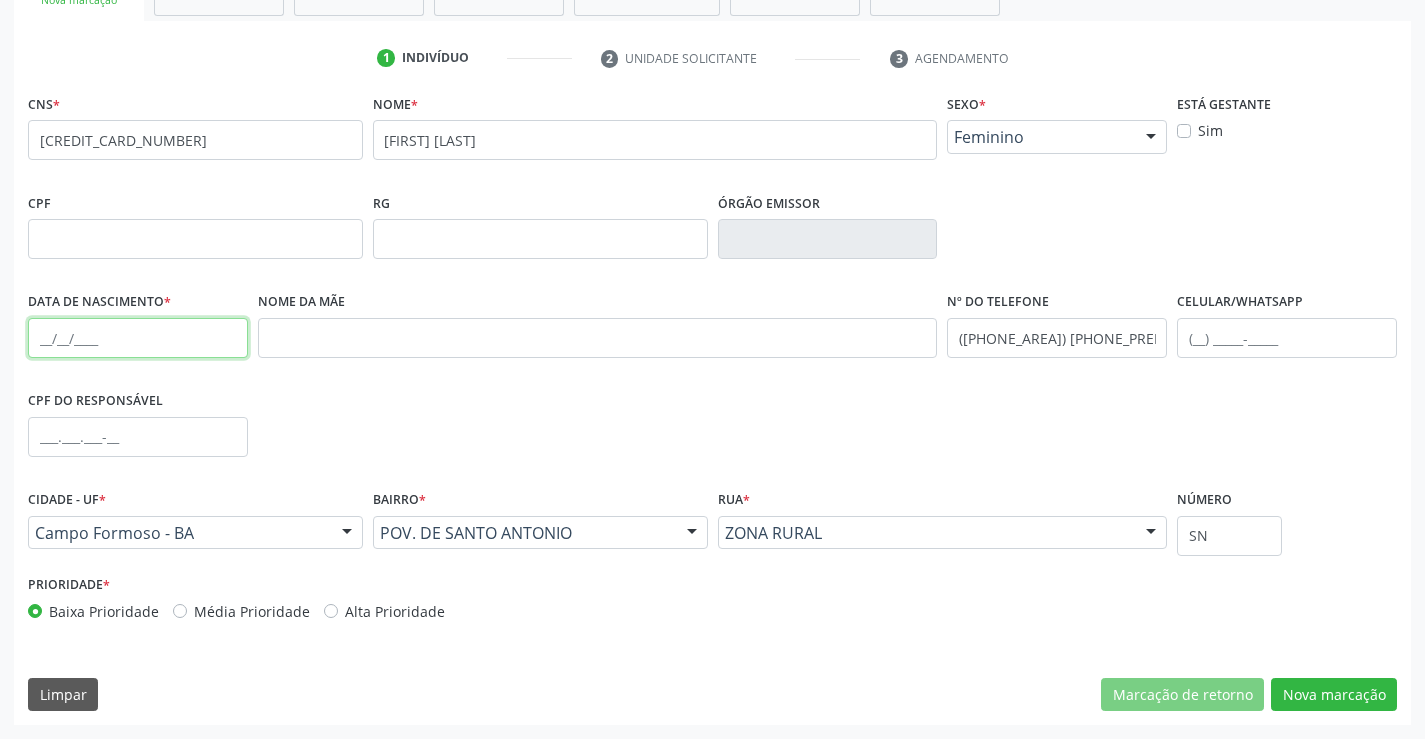 drag, startPoint x: 99, startPoint y: 337, endPoint x: 119, endPoint y: 320, distance: 26.24881 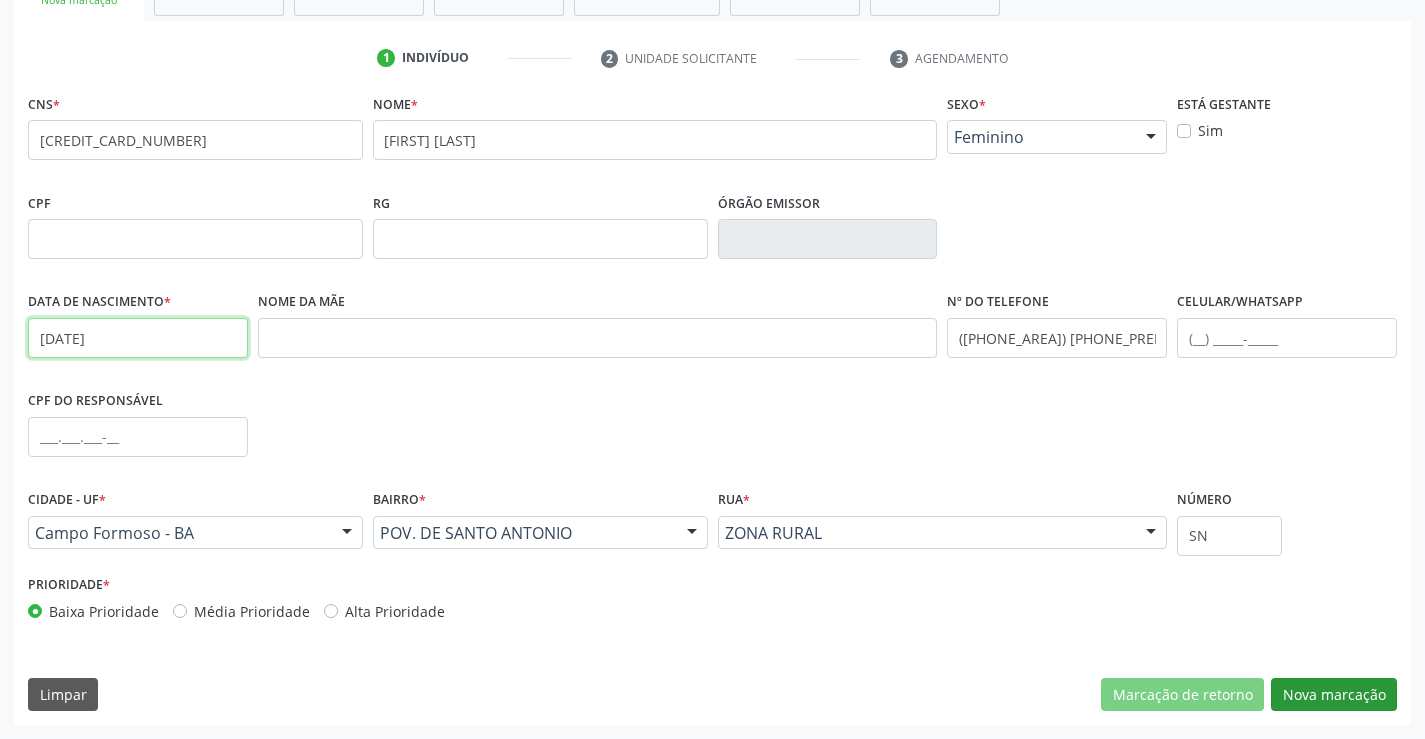 type on "10/06/2015" 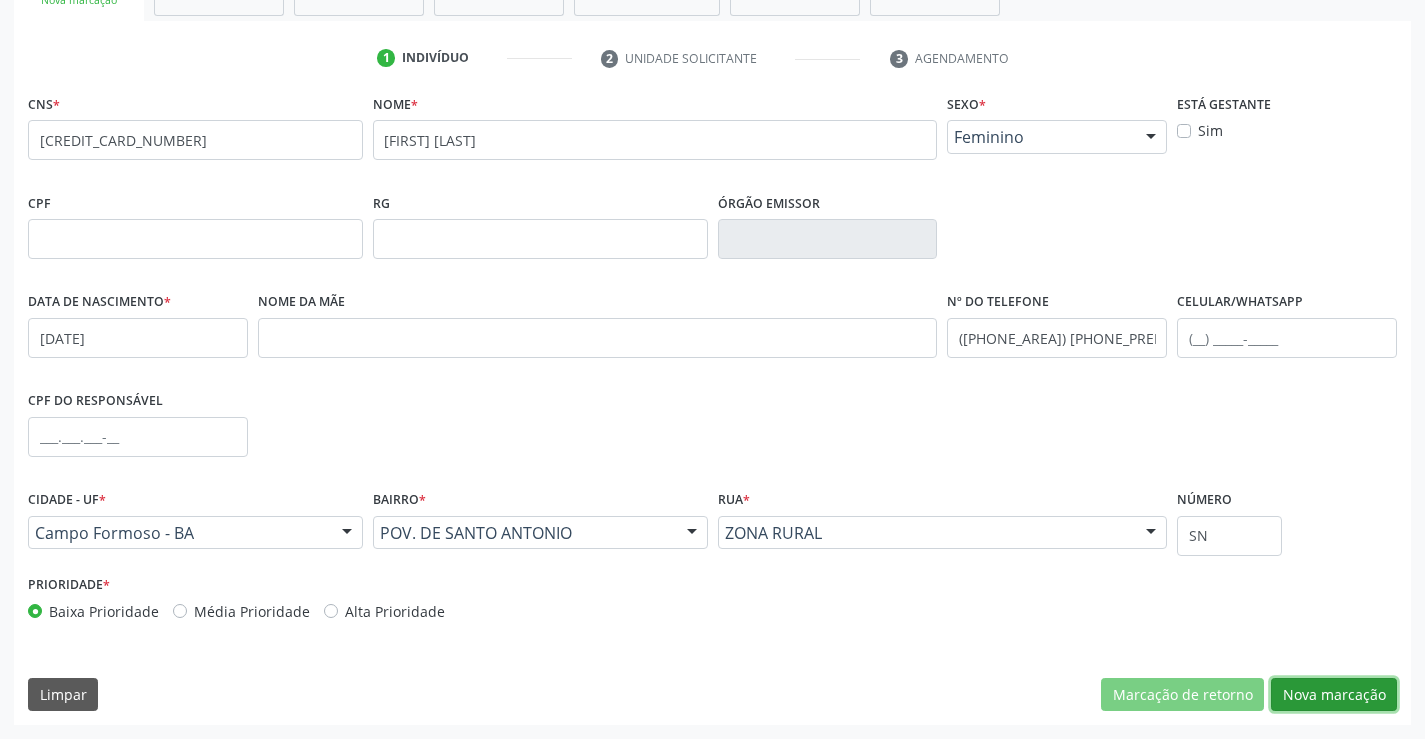 click on "Nova marcação" at bounding box center (1334, 695) 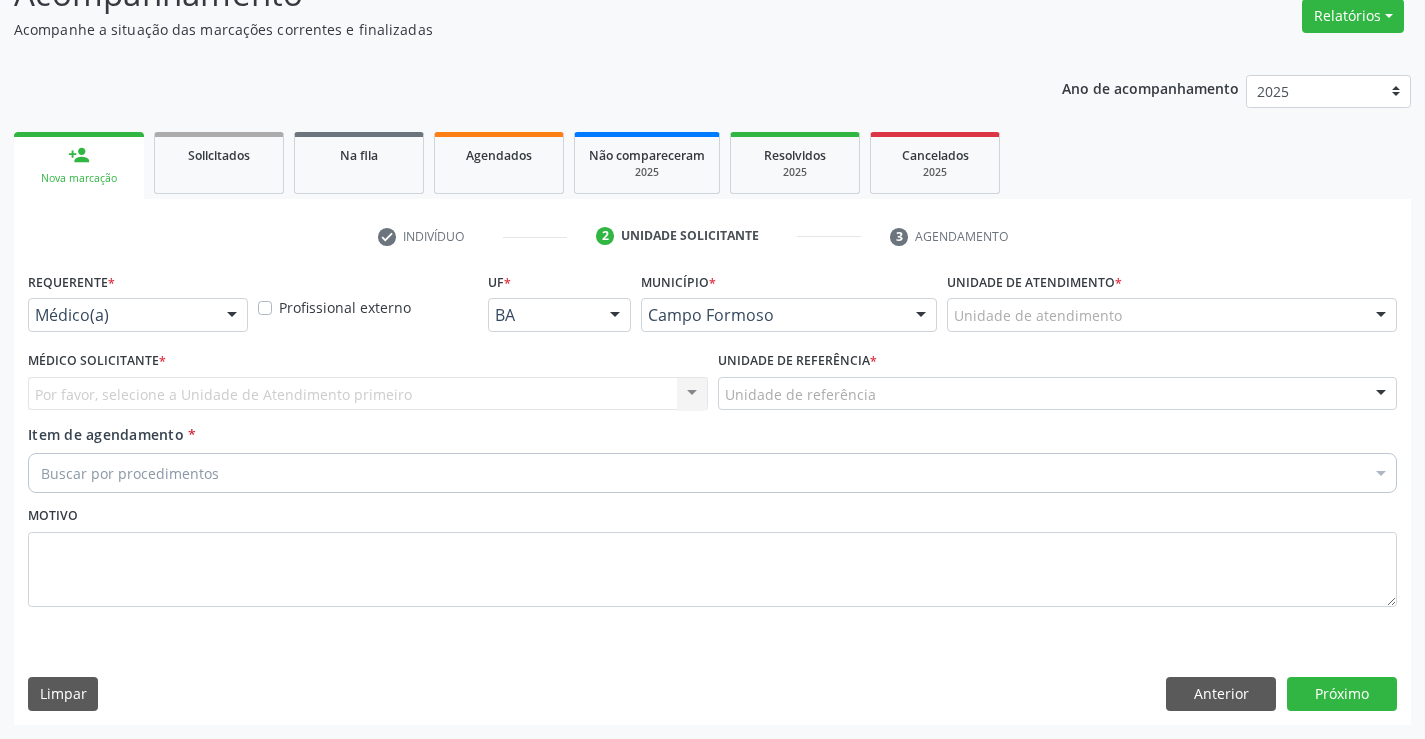 scroll, scrollTop: 167, scrollLeft: 0, axis: vertical 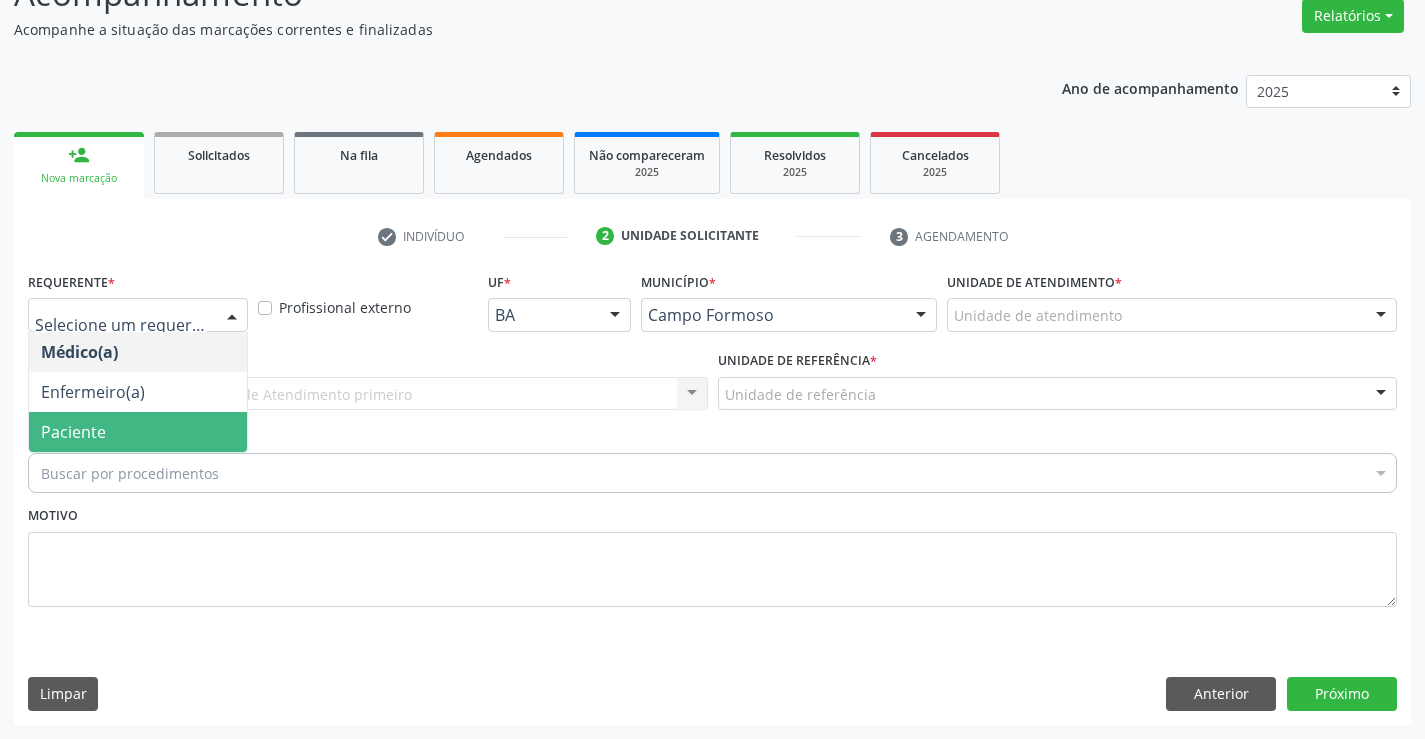 drag, startPoint x: 101, startPoint y: 433, endPoint x: 299, endPoint y: 404, distance: 200.11247 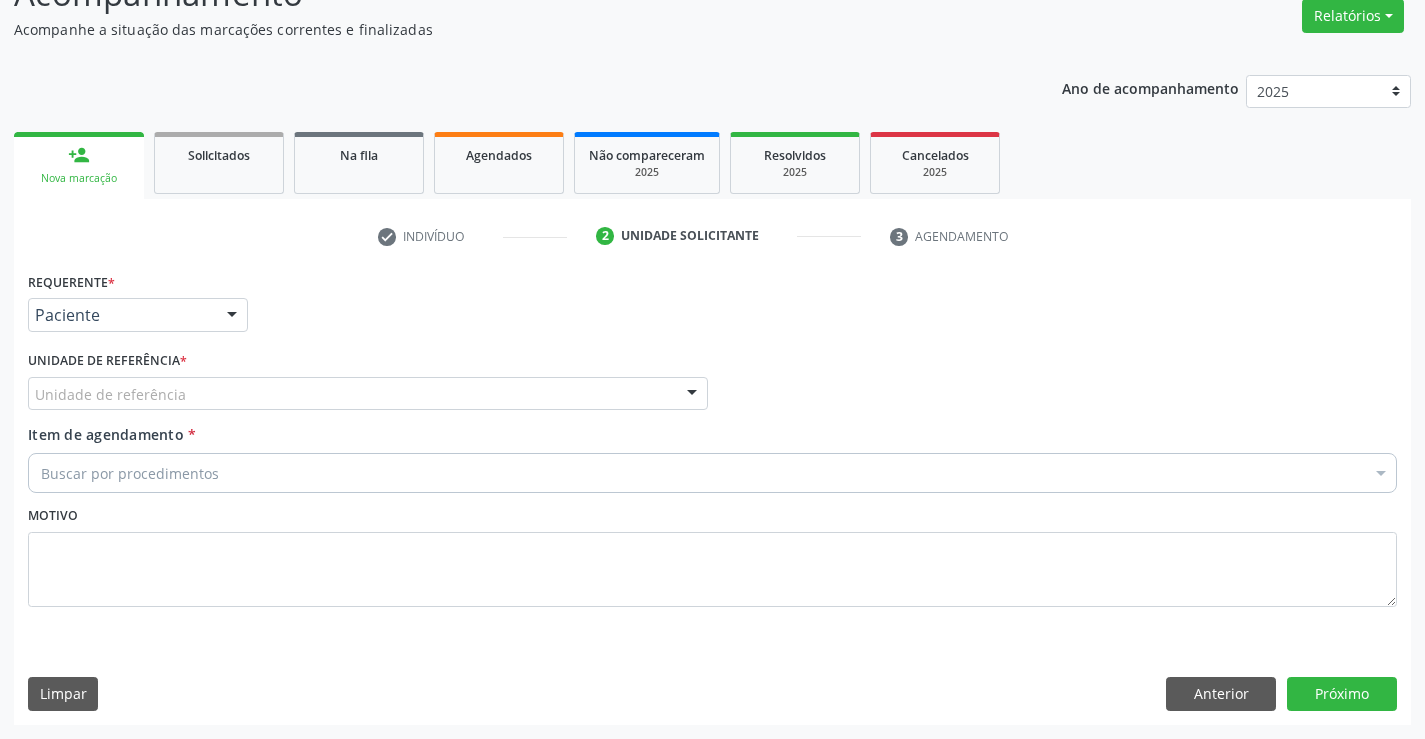 drag, startPoint x: 316, startPoint y: 404, endPoint x: 263, endPoint y: 412, distance: 53.600372 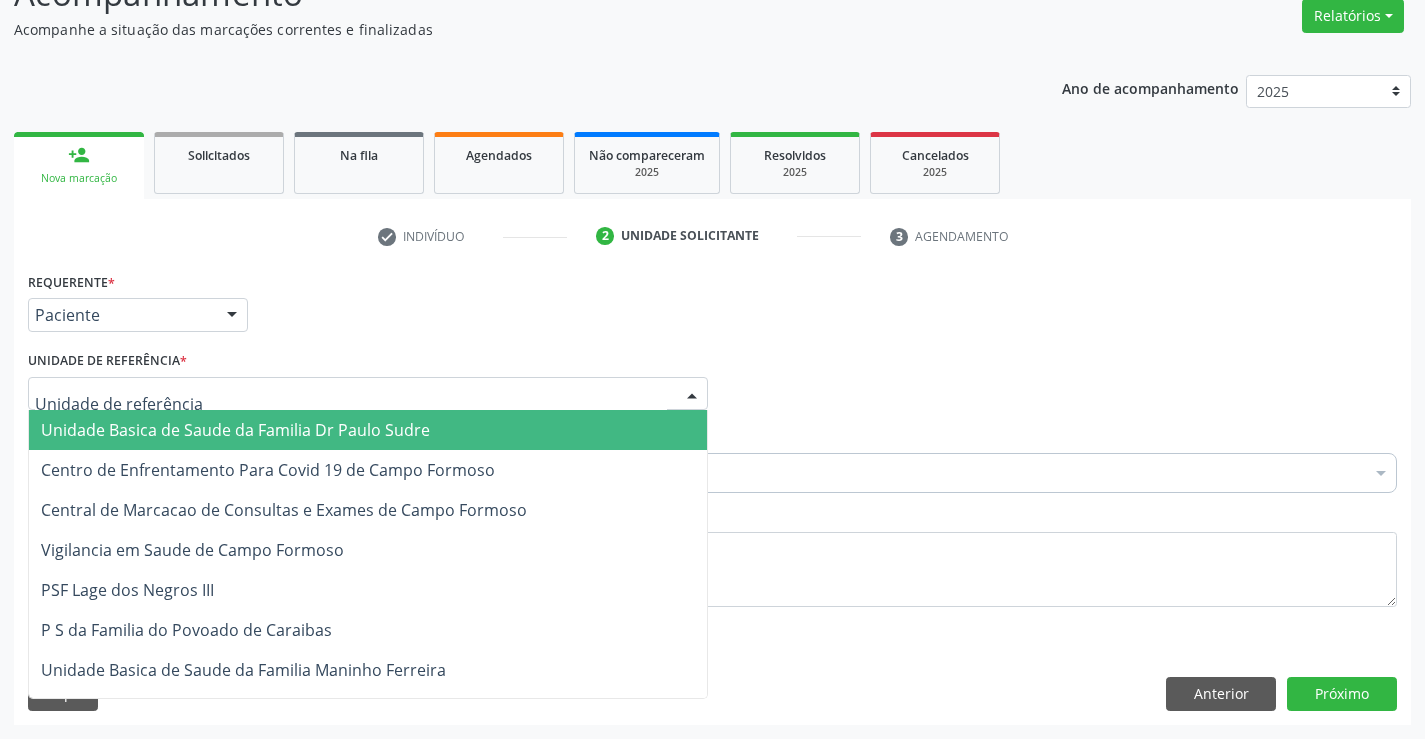 click on "Unidade Basica de Saude da Familia Dr Paulo Sudre" at bounding box center (235, 430) 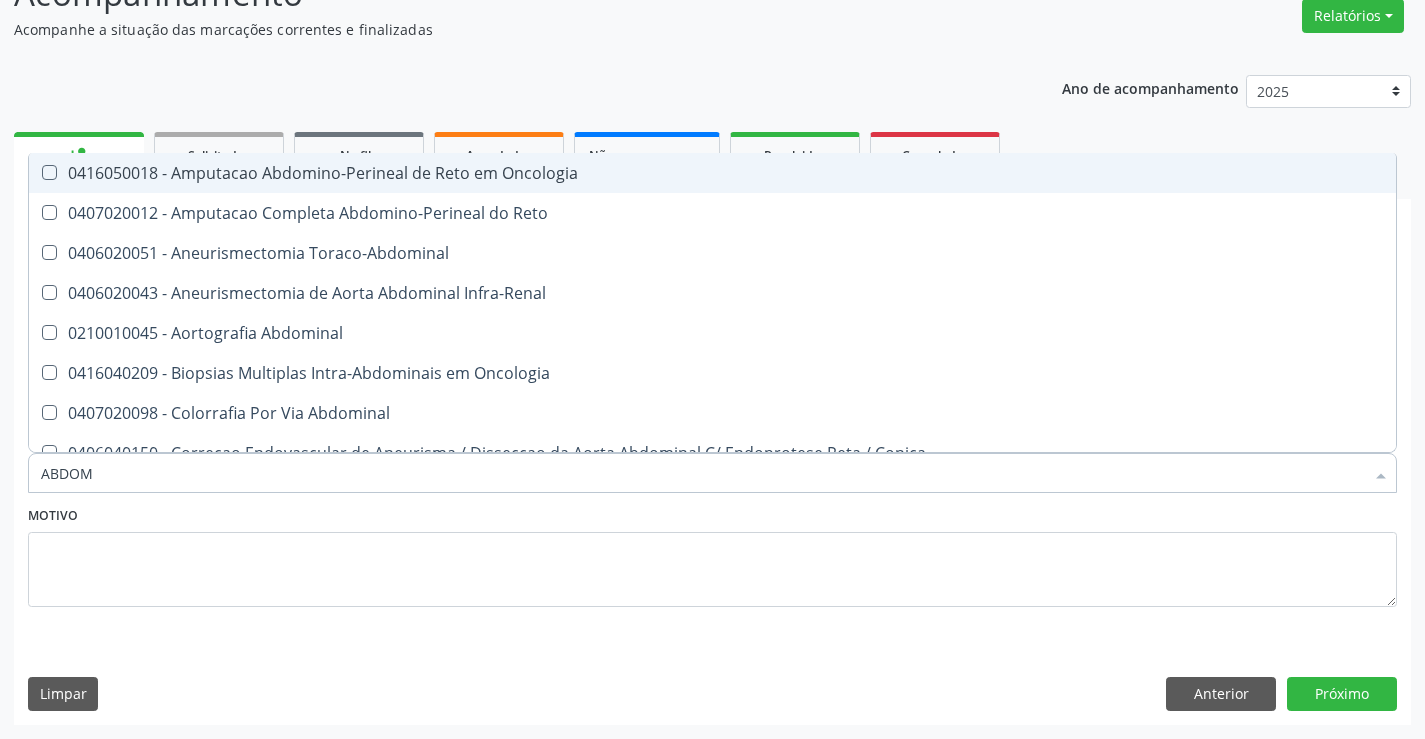 type on "ABDOME" 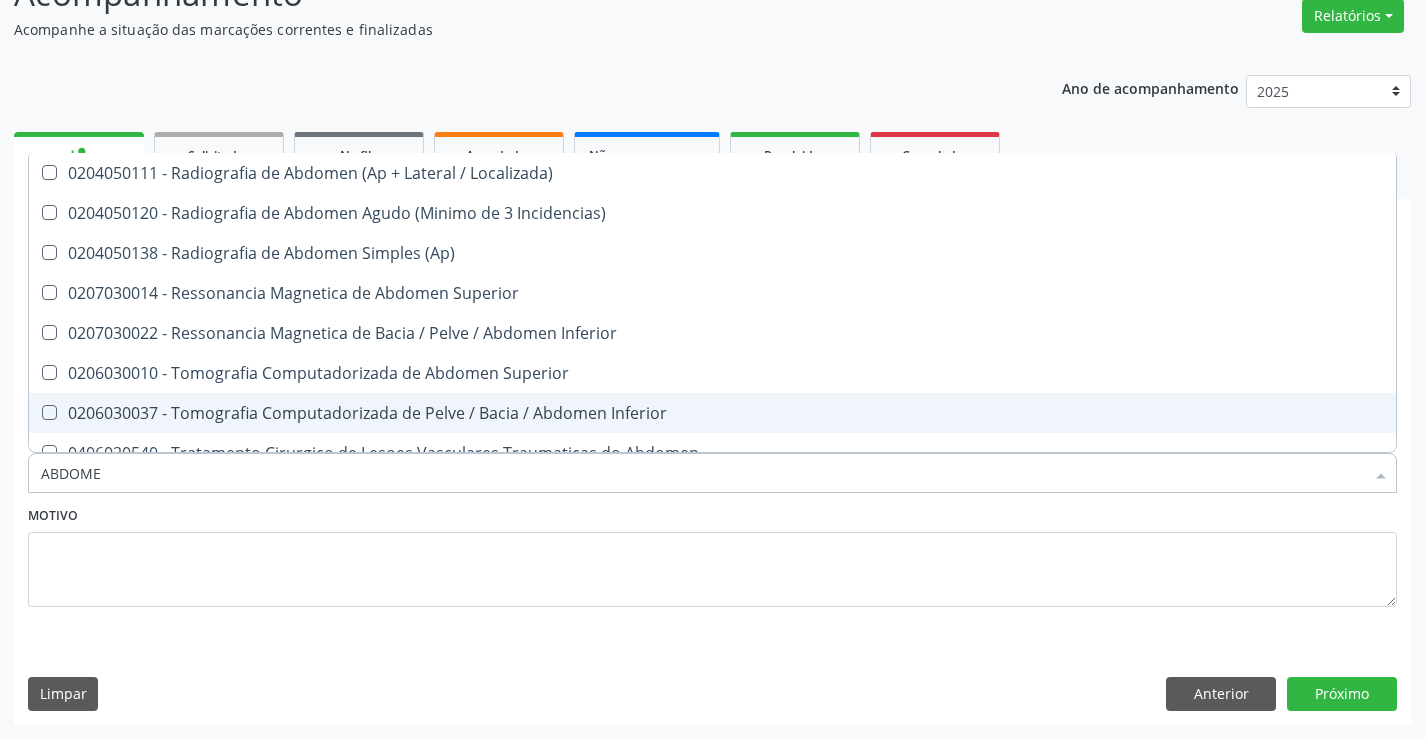 scroll, scrollTop: 101, scrollLeft: 0, axis: vertical 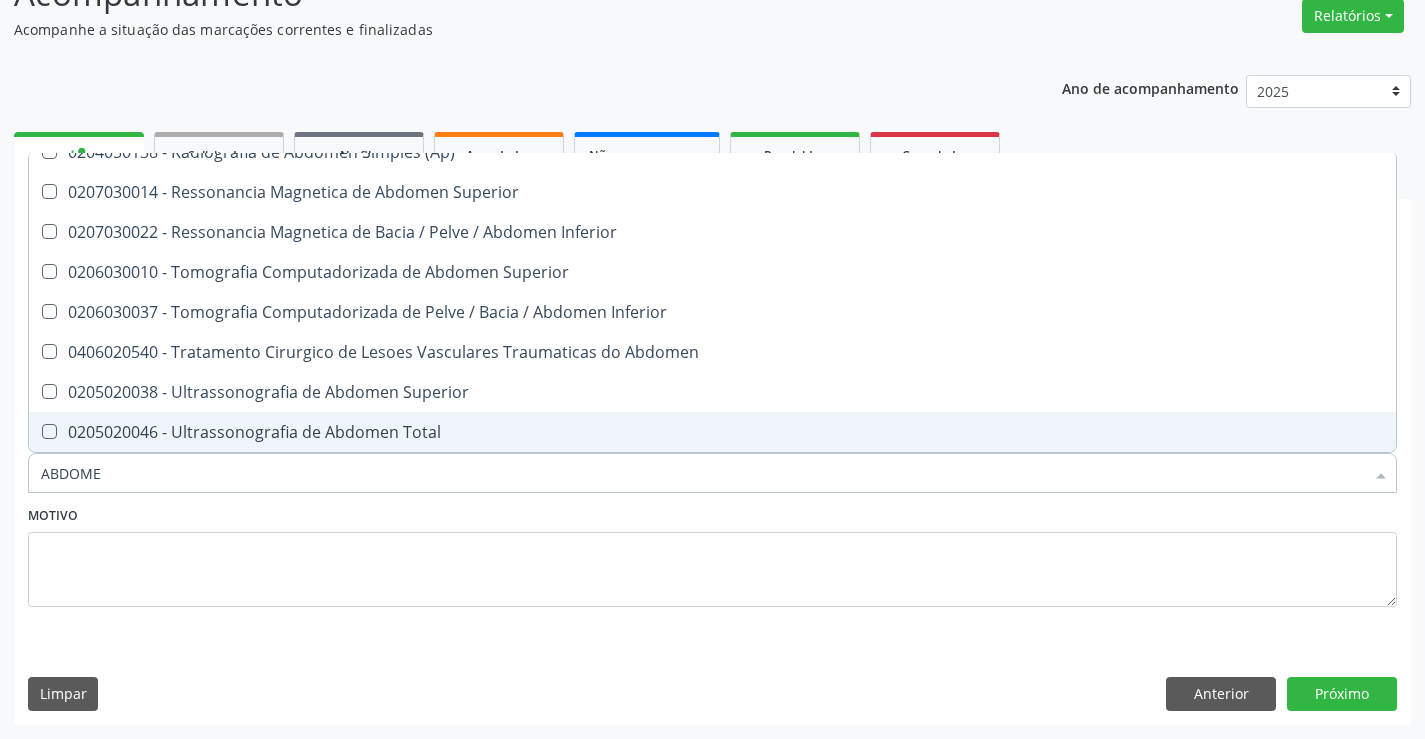 click on "0205020046 - Ultrassonografia de Abdomen Total" at bounding box center [712, 432] 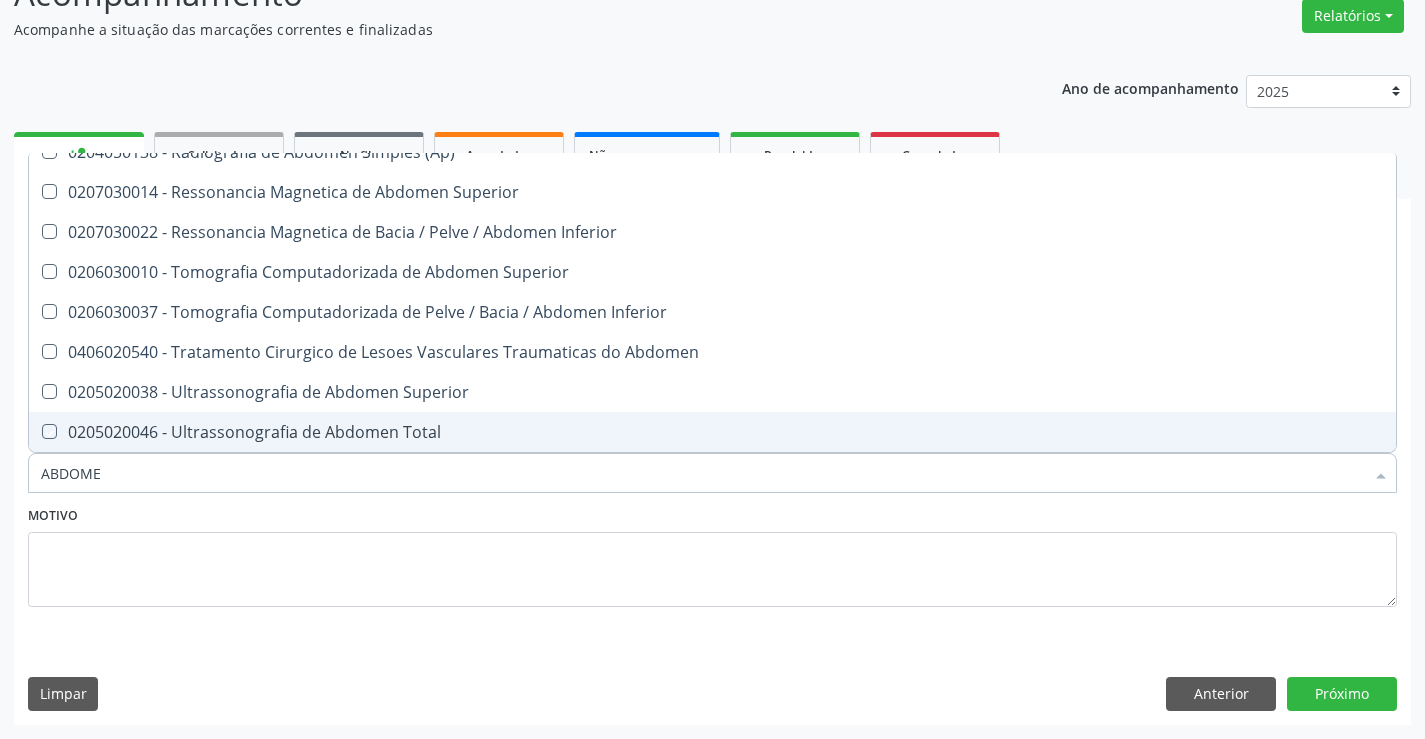 checkbox on "true" 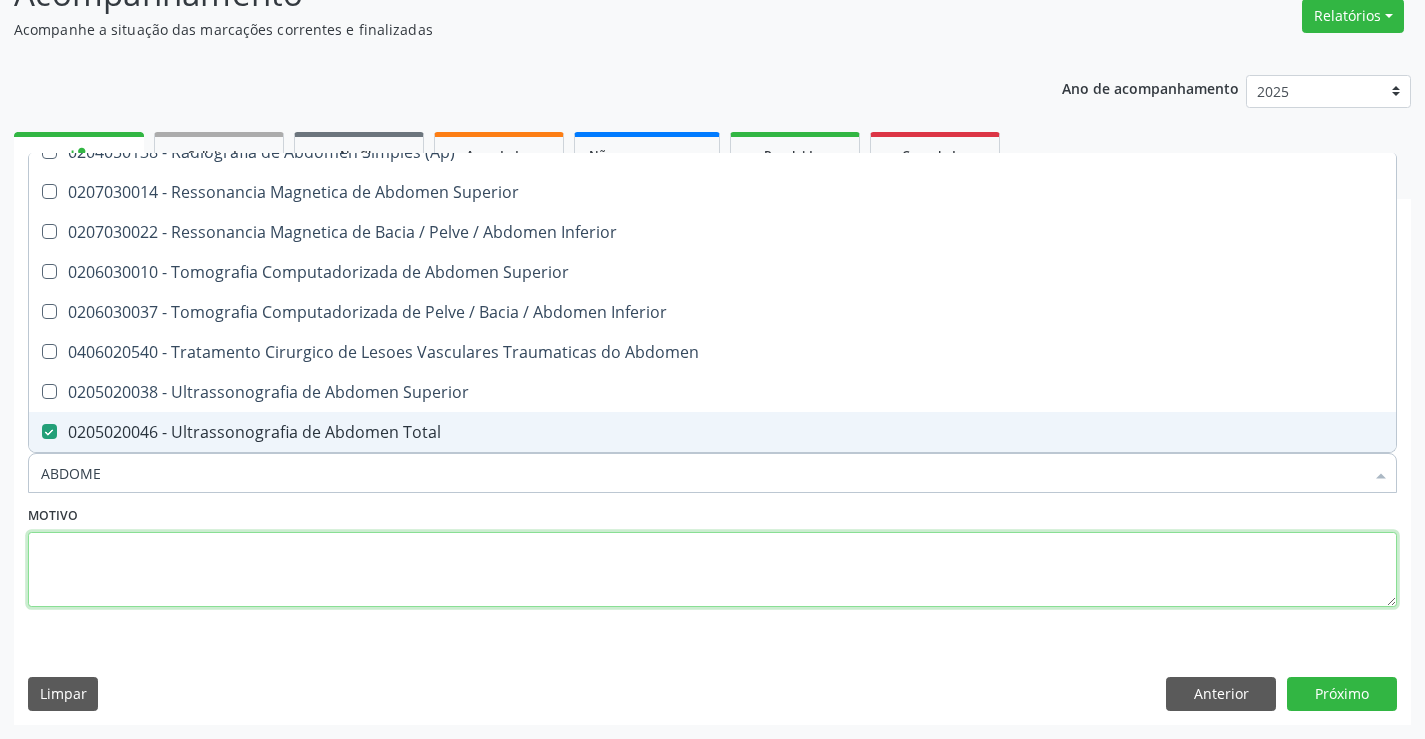 drag, startPoint x: 411, startPoint y: 561, endPoint x: 1021, endPoint y: 731, distance: 633.2456 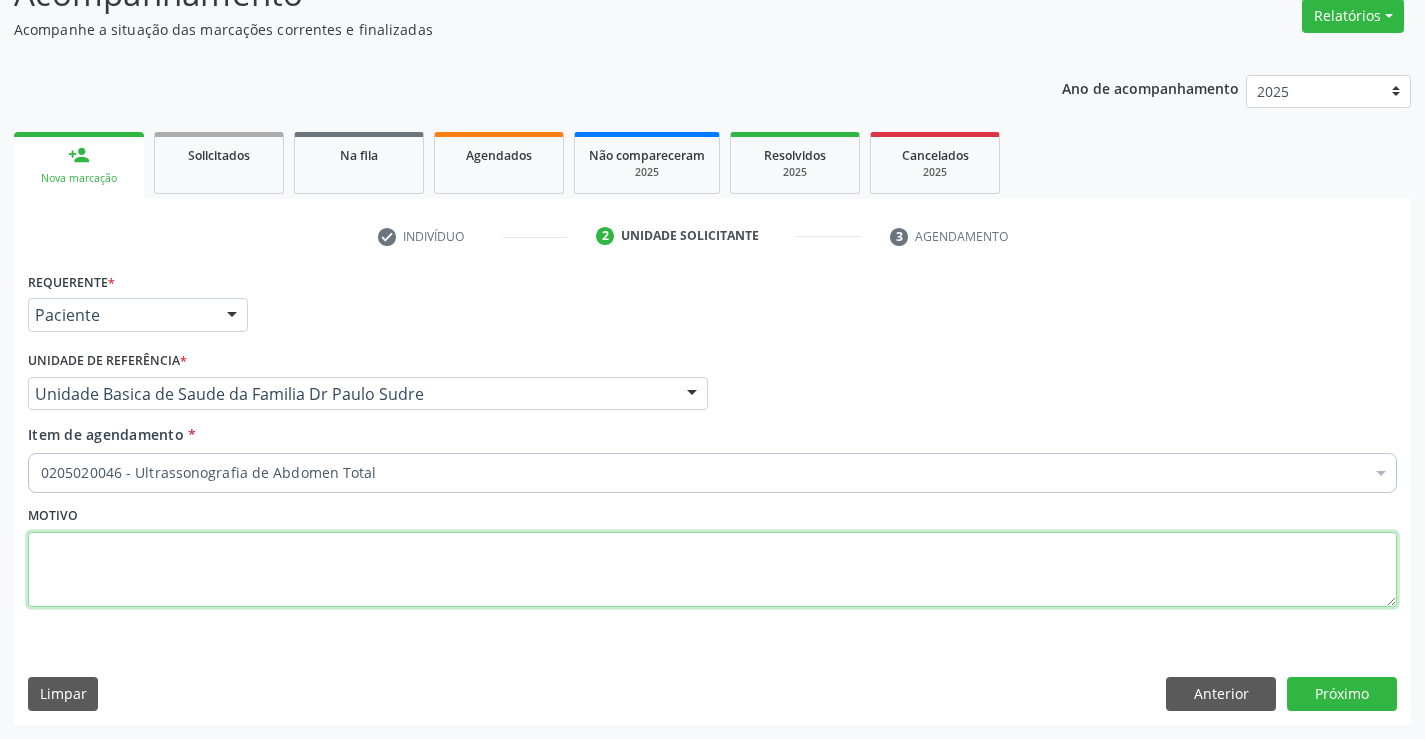 scroll, scrollTop: 0, scrollLeft: 0, axis: both 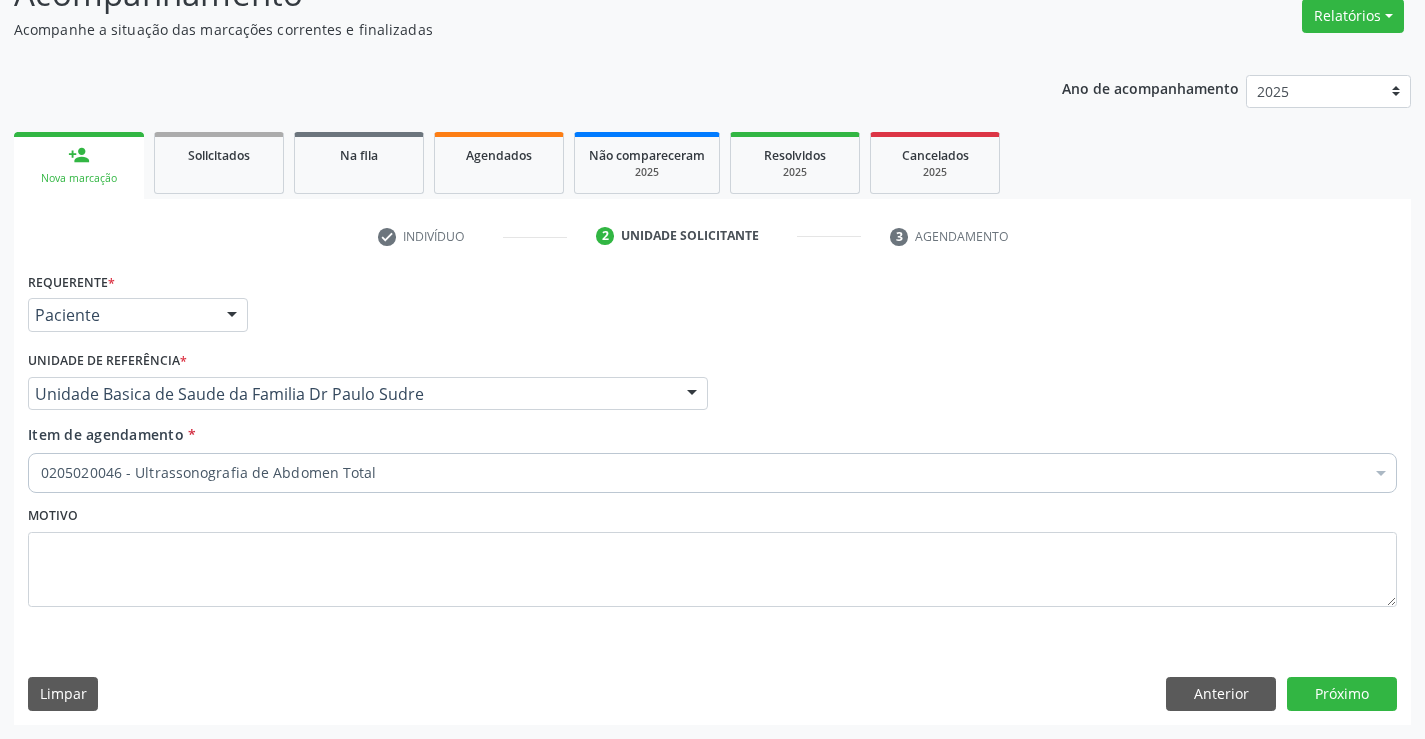 click on "Requerente
*
Paciente         Médico(a)   Enfermeiro(a)   Paciente
Nenhum resultado encontrado para: "   "
Não há nenhuma opção para ser exibida.
UF
BA         BA
Nenhum resultado encontrado para: "   "
Não há nenhuma opção para ser exibida.
Município
Campo Formoso         Campo Formoso
Nenhum resultado encontrado para: "   "
Não há nenhuma opção para ser exibida.
Médico Solicitante
Por favor, selecione a Unidade de Atendimento primeiro
Nenhum resultado encontrado para: "   "
Não há nenhuma opção para ser exibida.
Unidade de referência
*
Unidade Basica de Saude da Familia Dr Paulo Sudre         Unidade Basica de Saude da Familia Dr Paulo Sudre   Centro de Enfrentamento Para Covid 19 de Campo Formoso       PSF Lage dos Negros III" at bounding box center [712, 495] 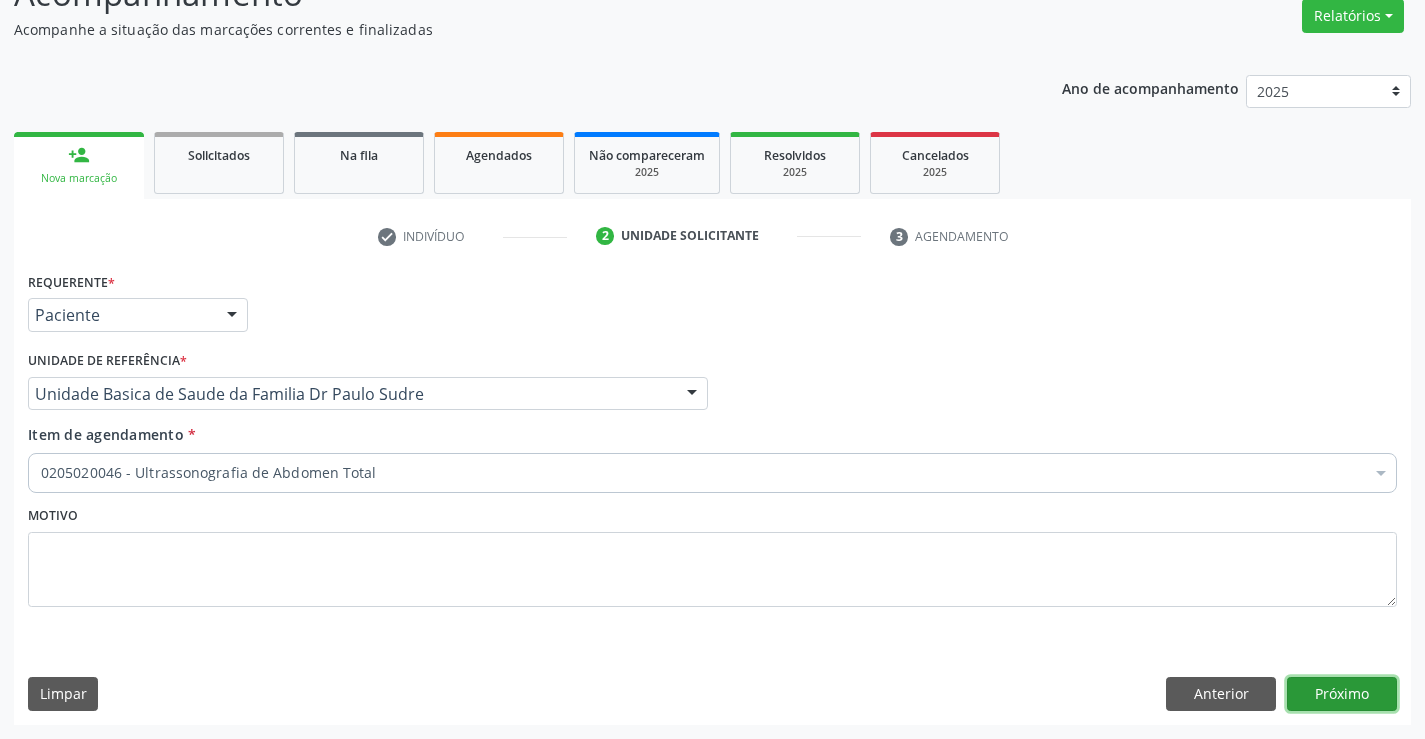 click on "Próximo" at bounding box center [1342, 694] 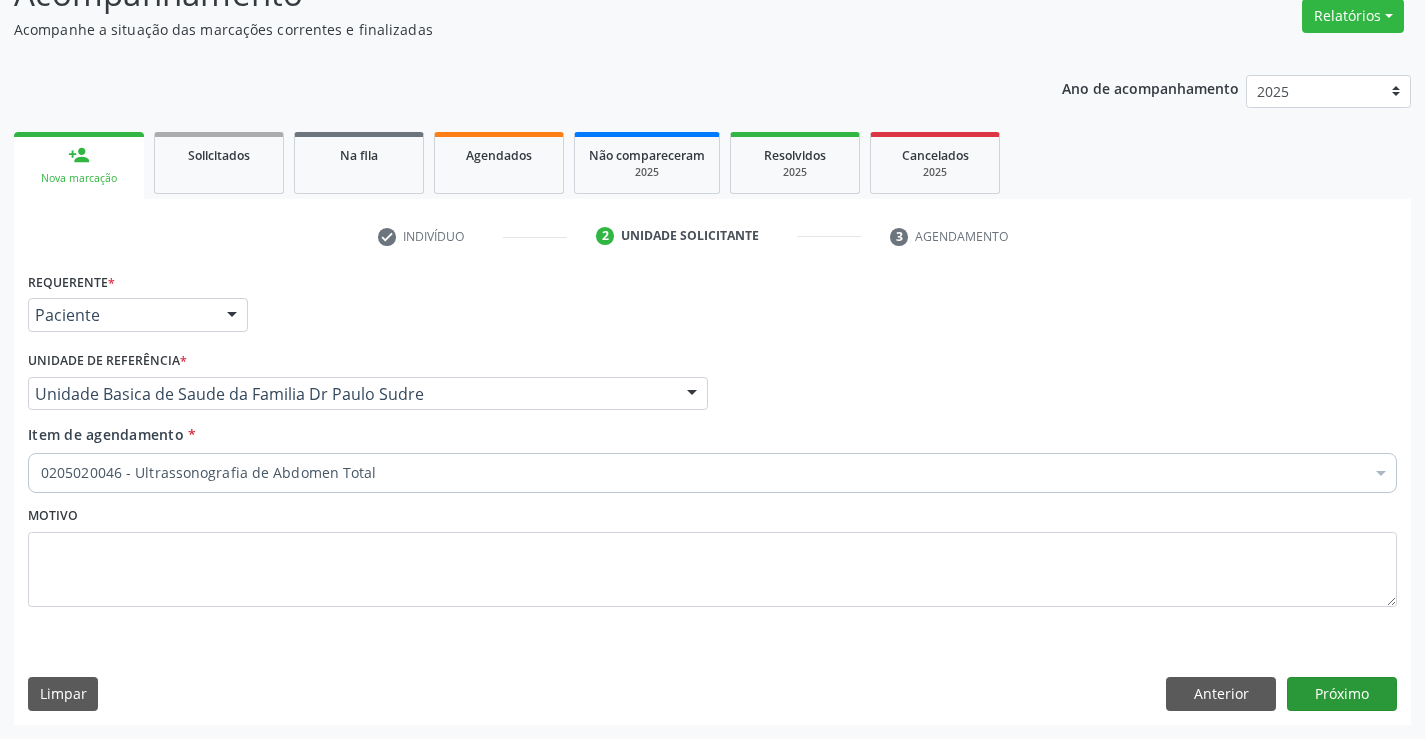 scroll, scrollTop: 131, scrollLeft: 0, axis: vertical 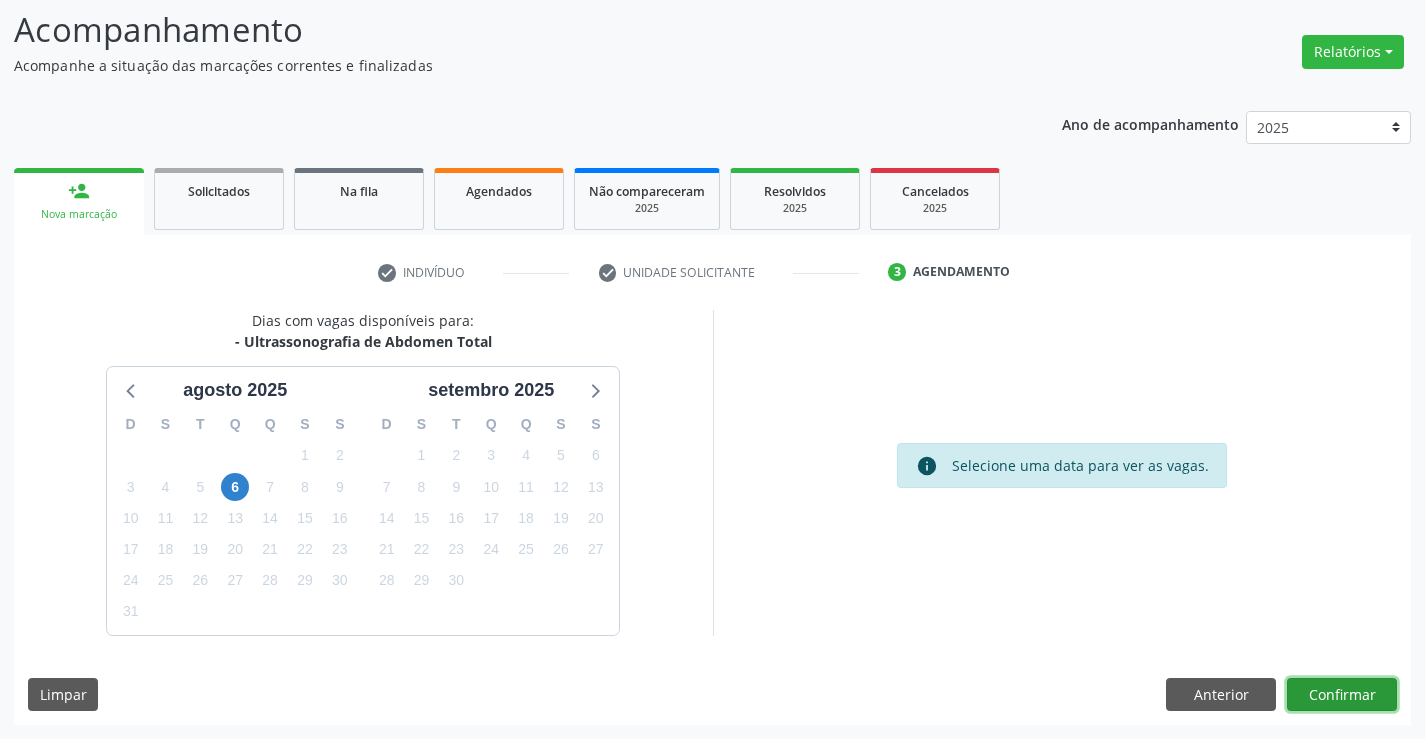 click on "Confirmar" at bounding box center [1342, 695] 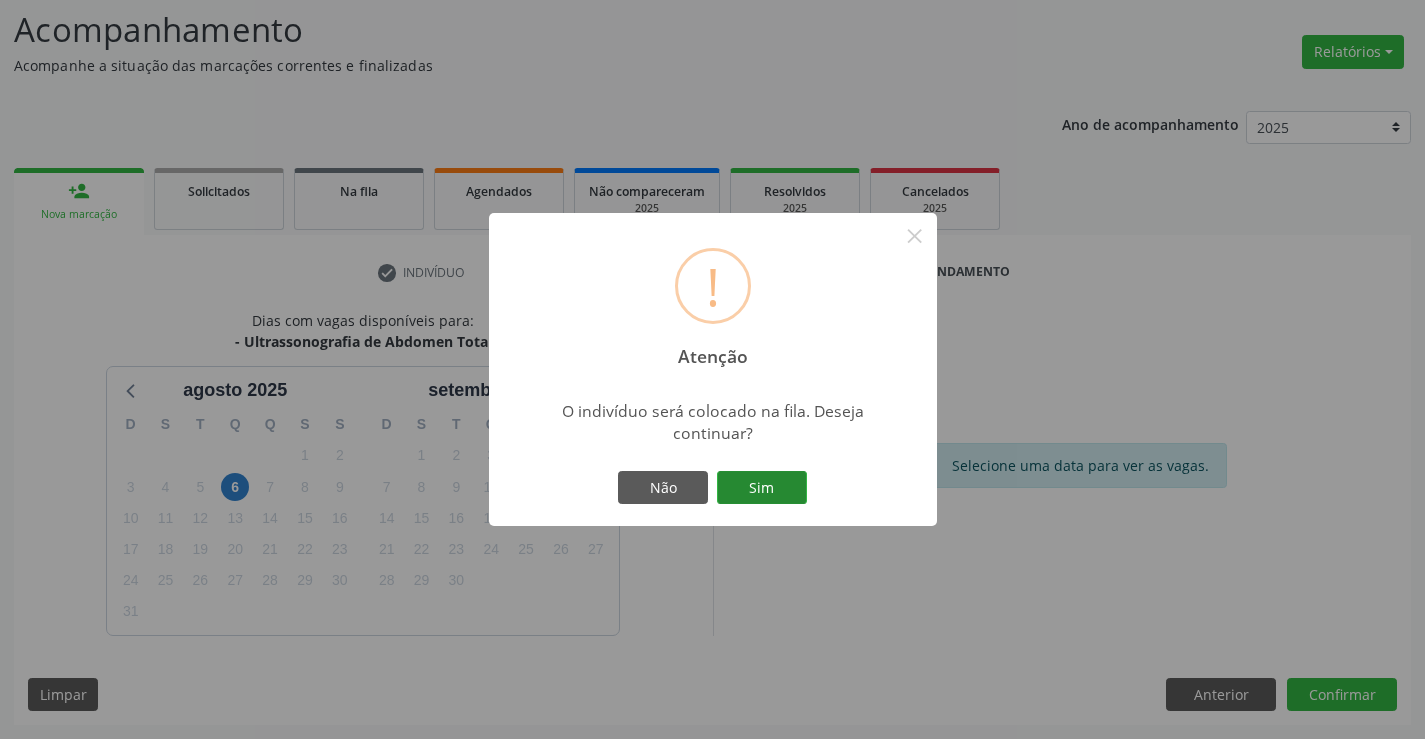 click on "Sim" at bounding box center [762, 488] 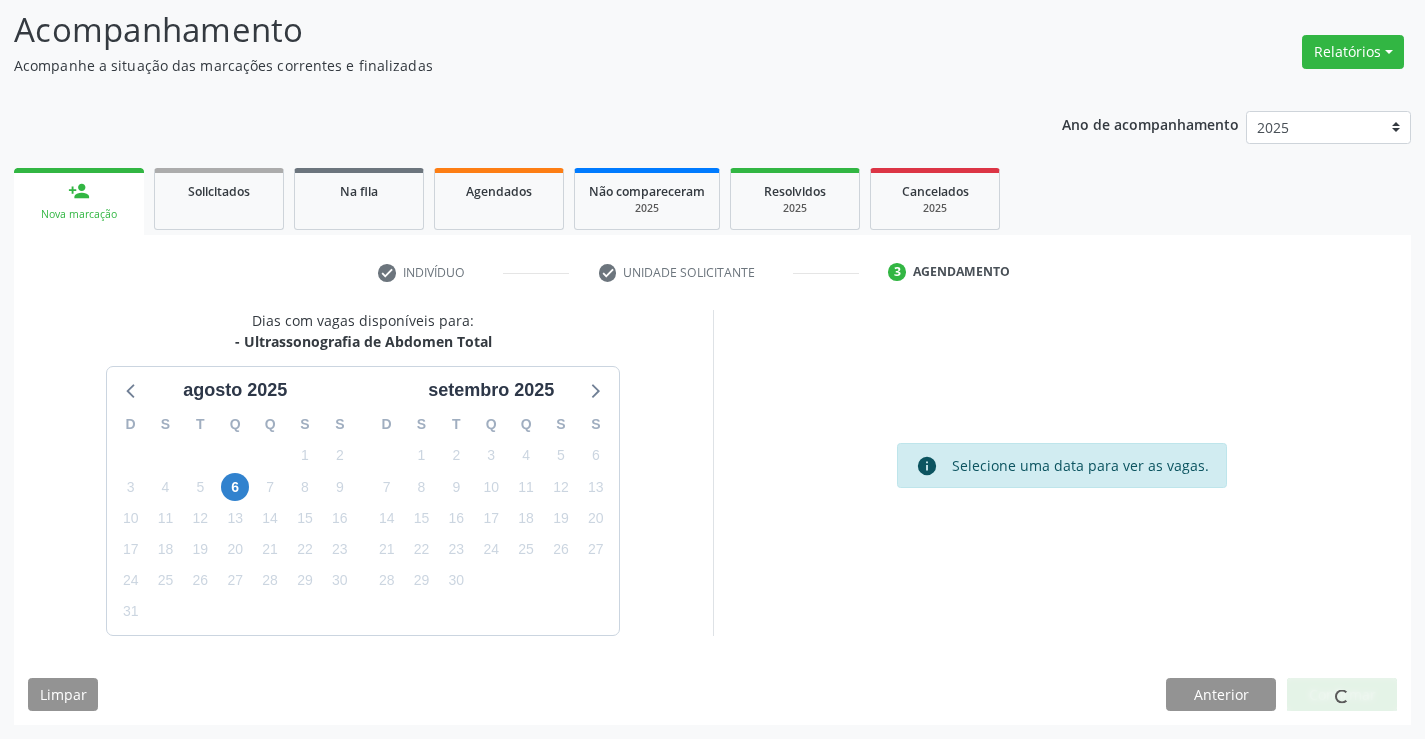 scroll, scrollTop: 0, scrollLeft: 0, axis: both 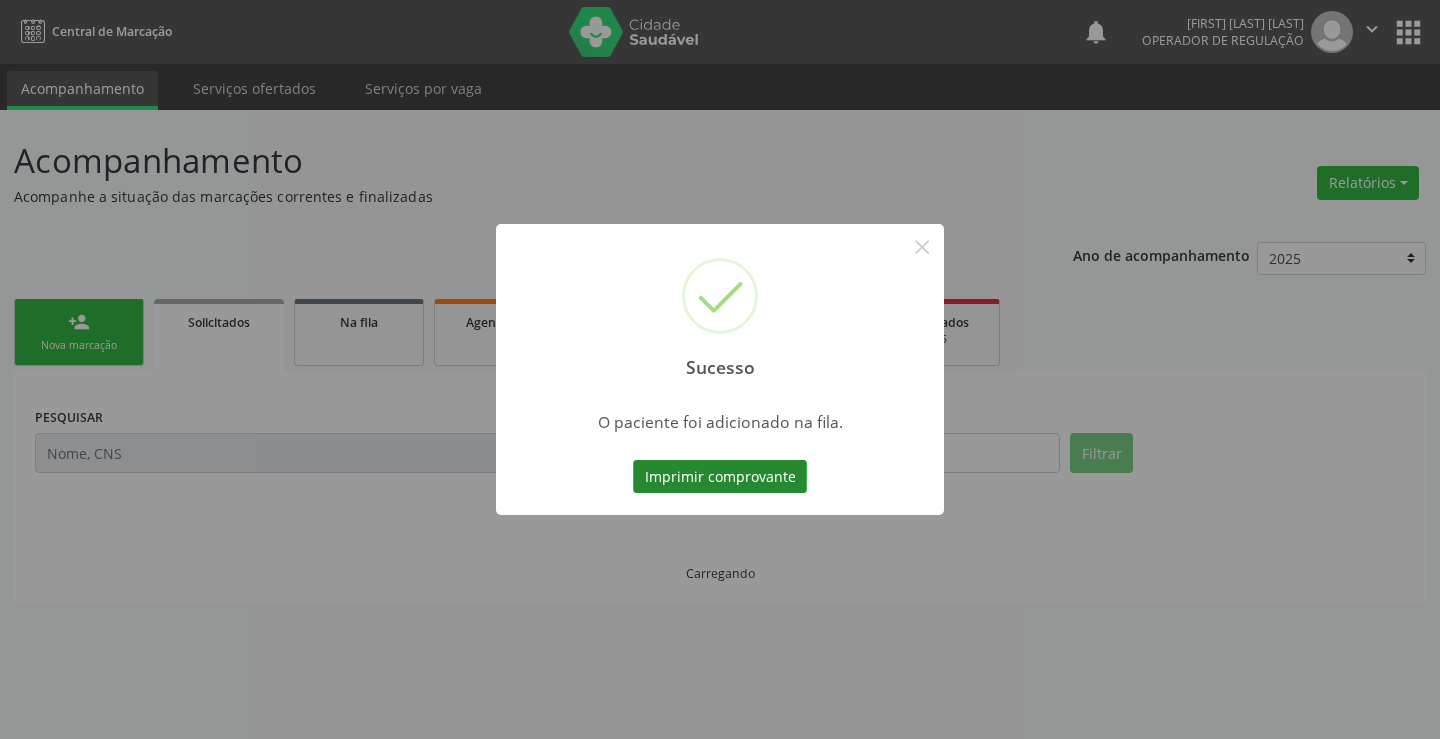 click on "Imprimir comprovante" at bounding box center [720, 477] 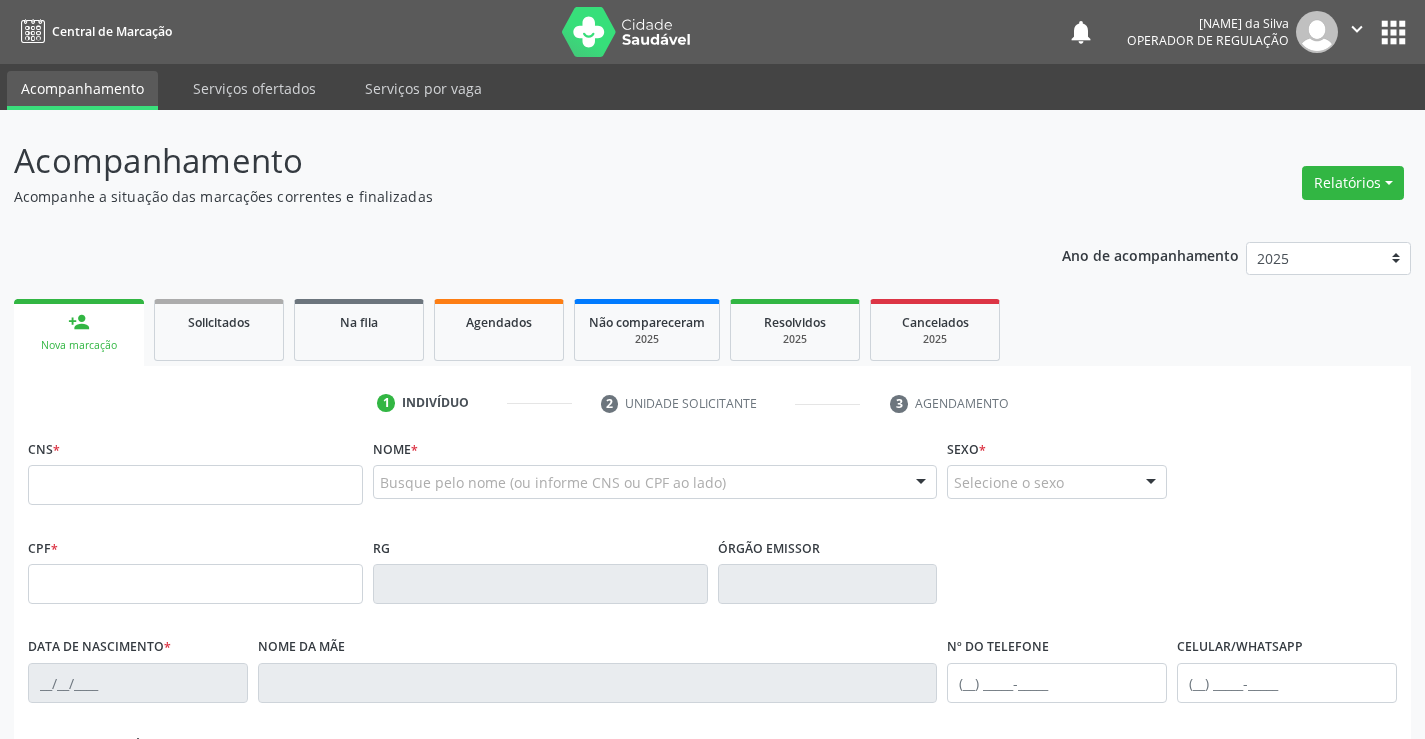 scroll, scrollTop: 0, scrollLeft: 0, axis: both 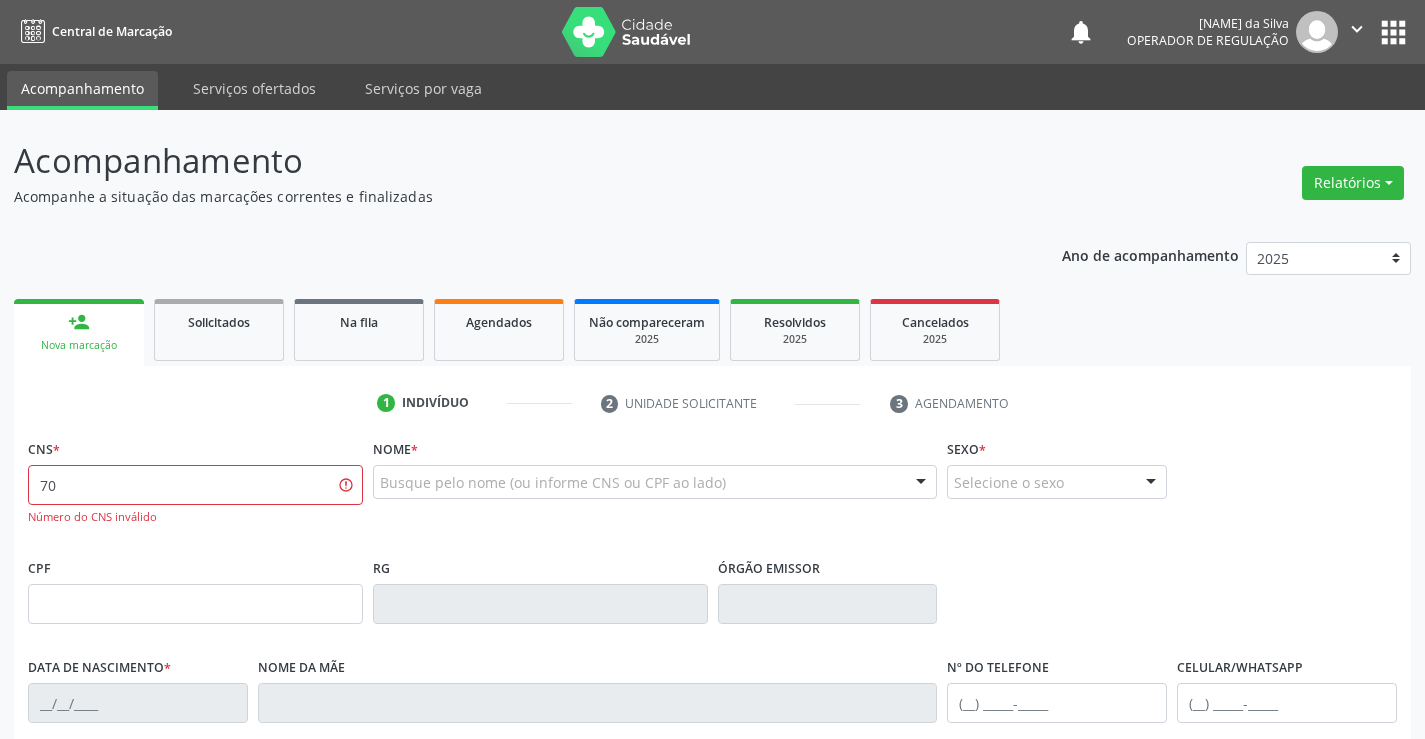 type on "7" 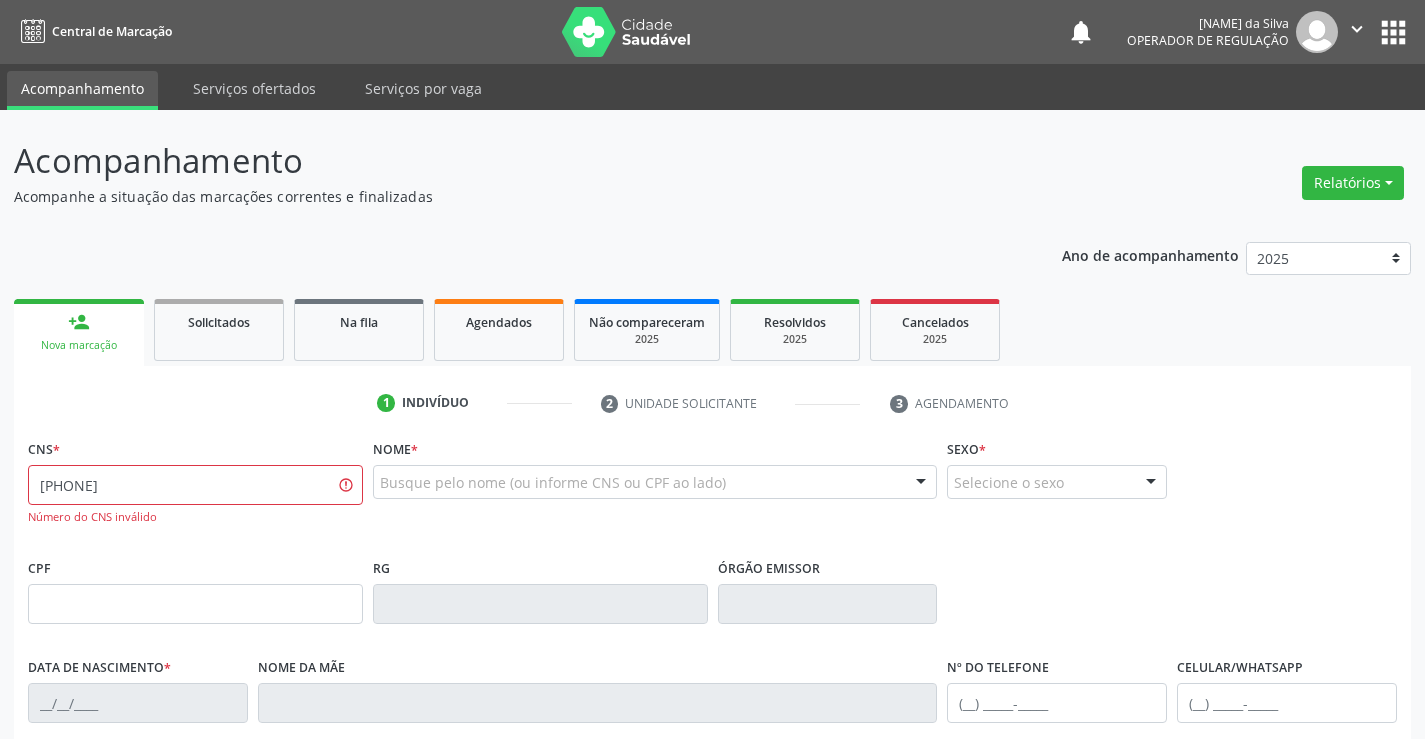 type on "[PHONE]" 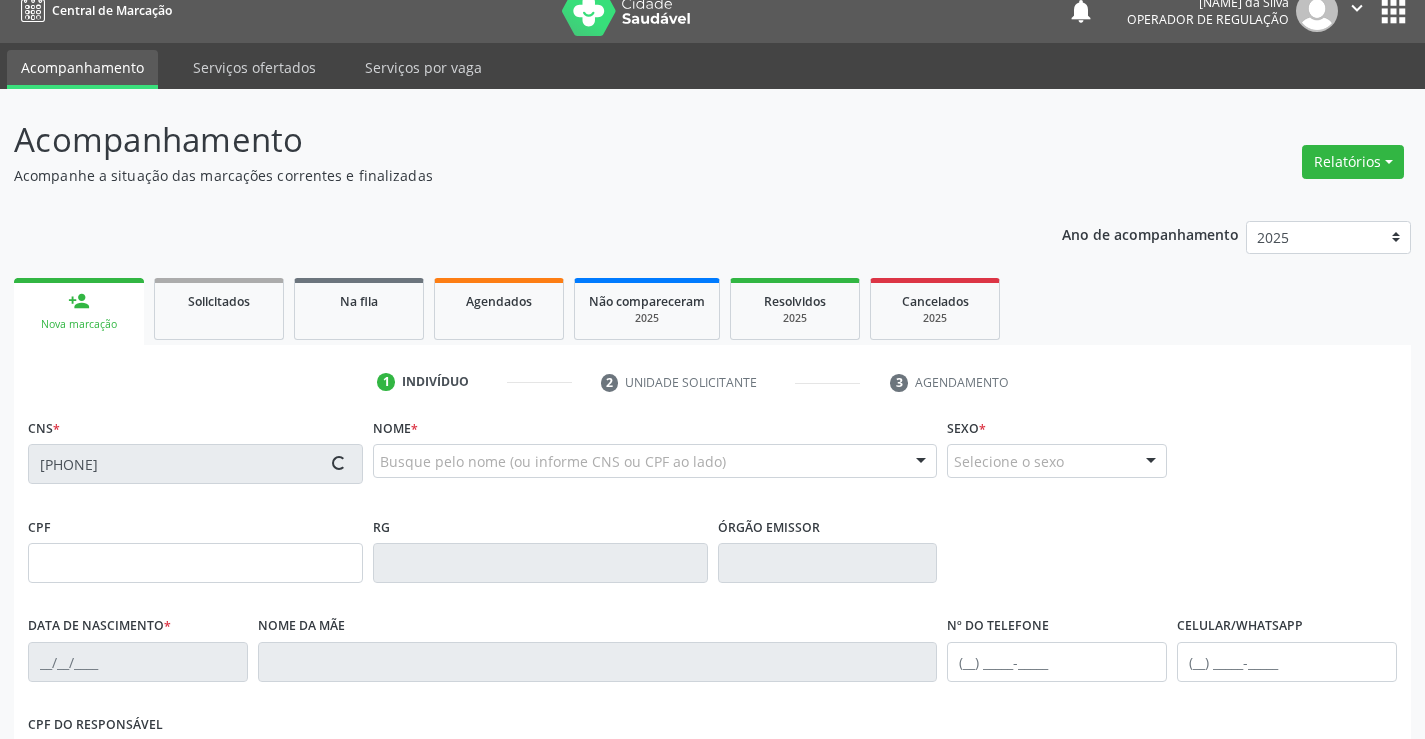 scroll, scrollTop: 345, scrollLeft: 0, axis: vertical 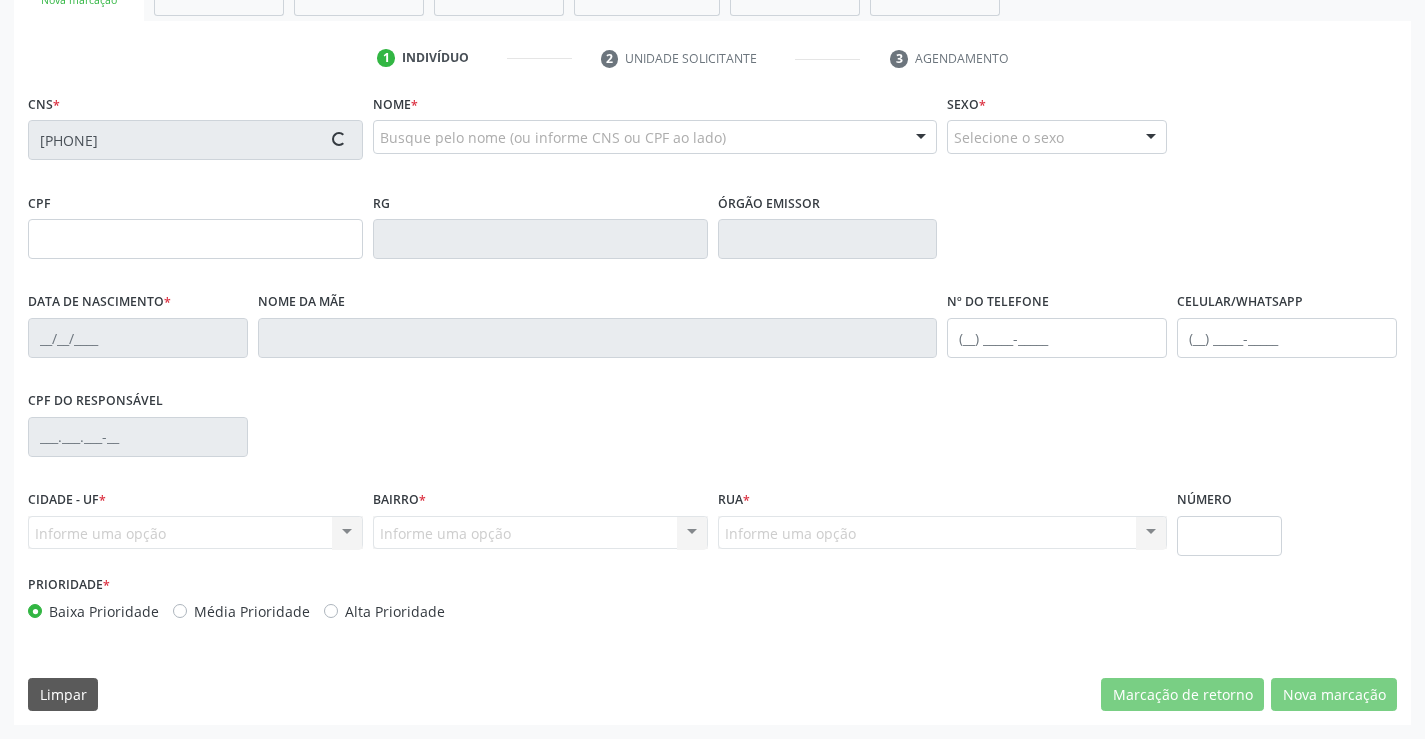 type on "[DATE]" 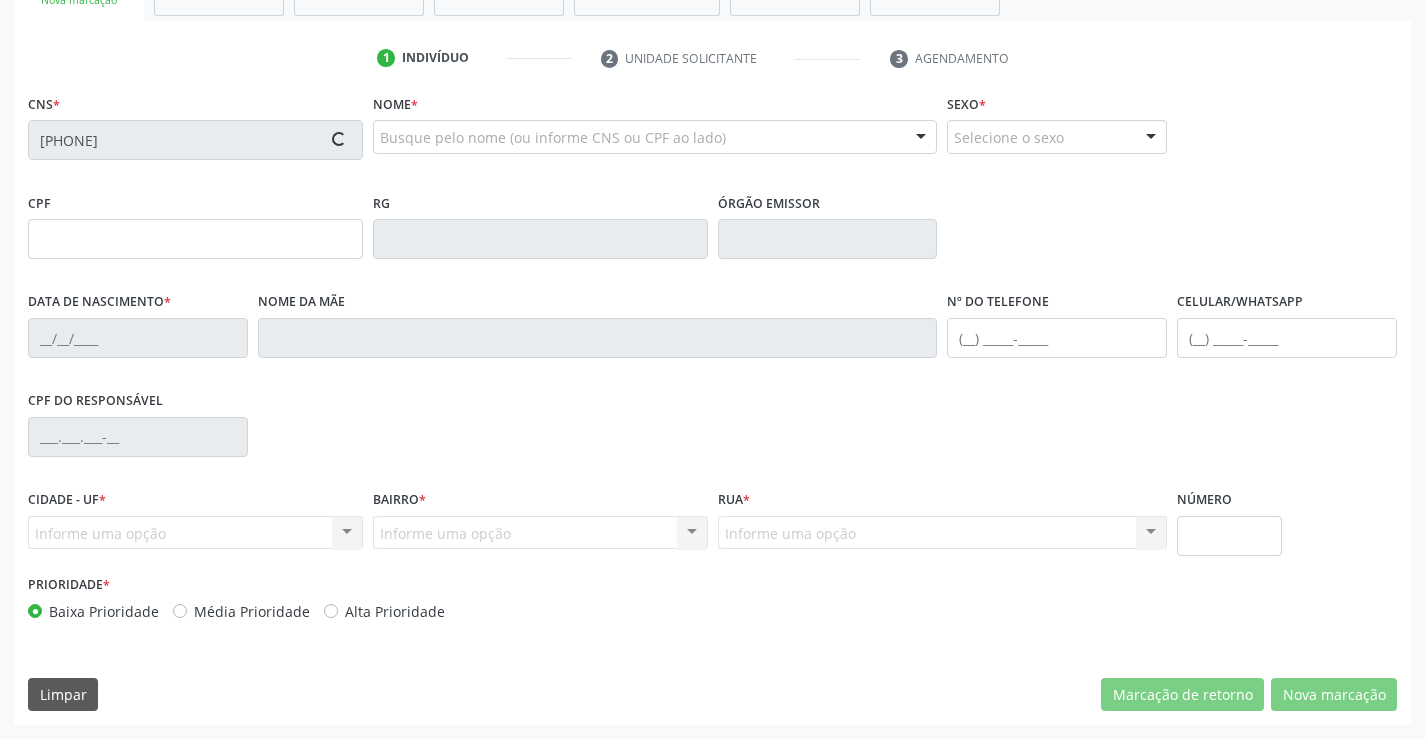 type on "([PHONE])" 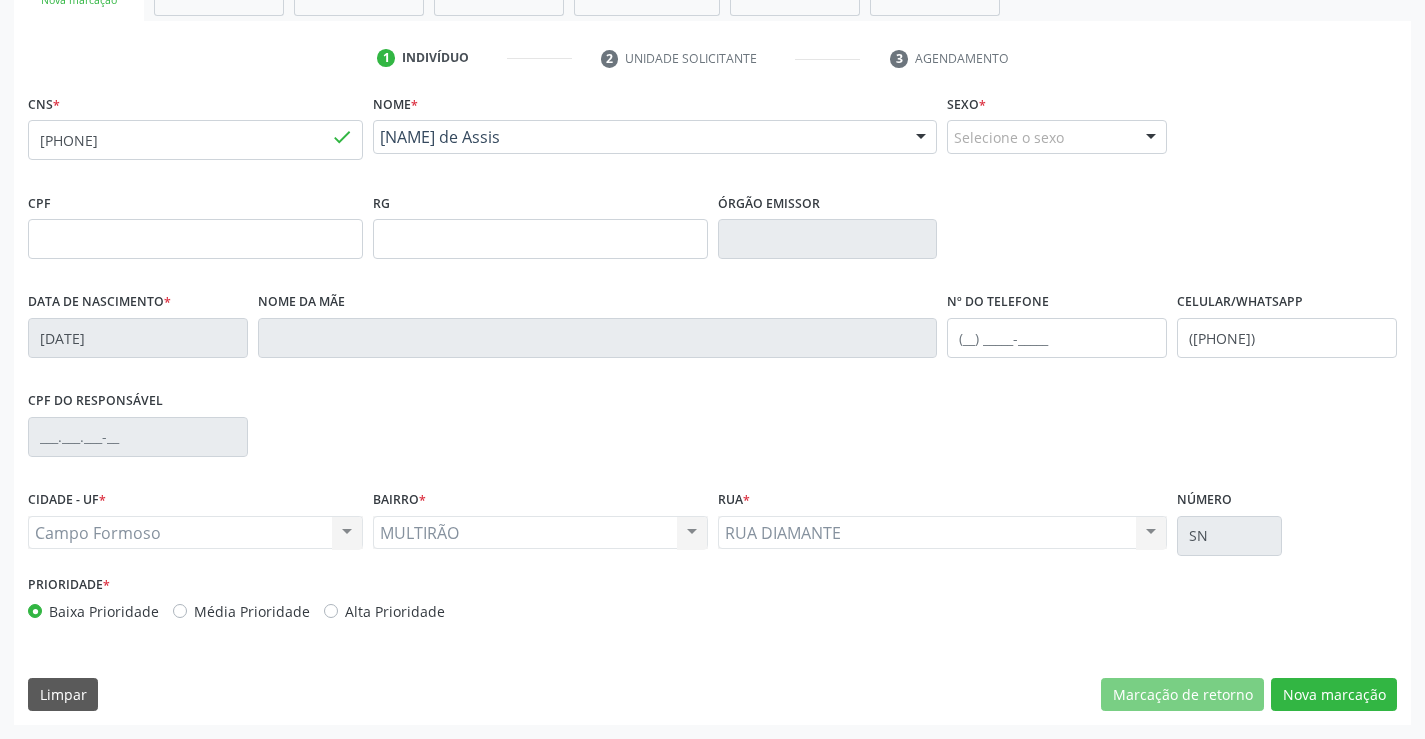 click on "Selecione o sexo" at bounding box center [1057, 137] 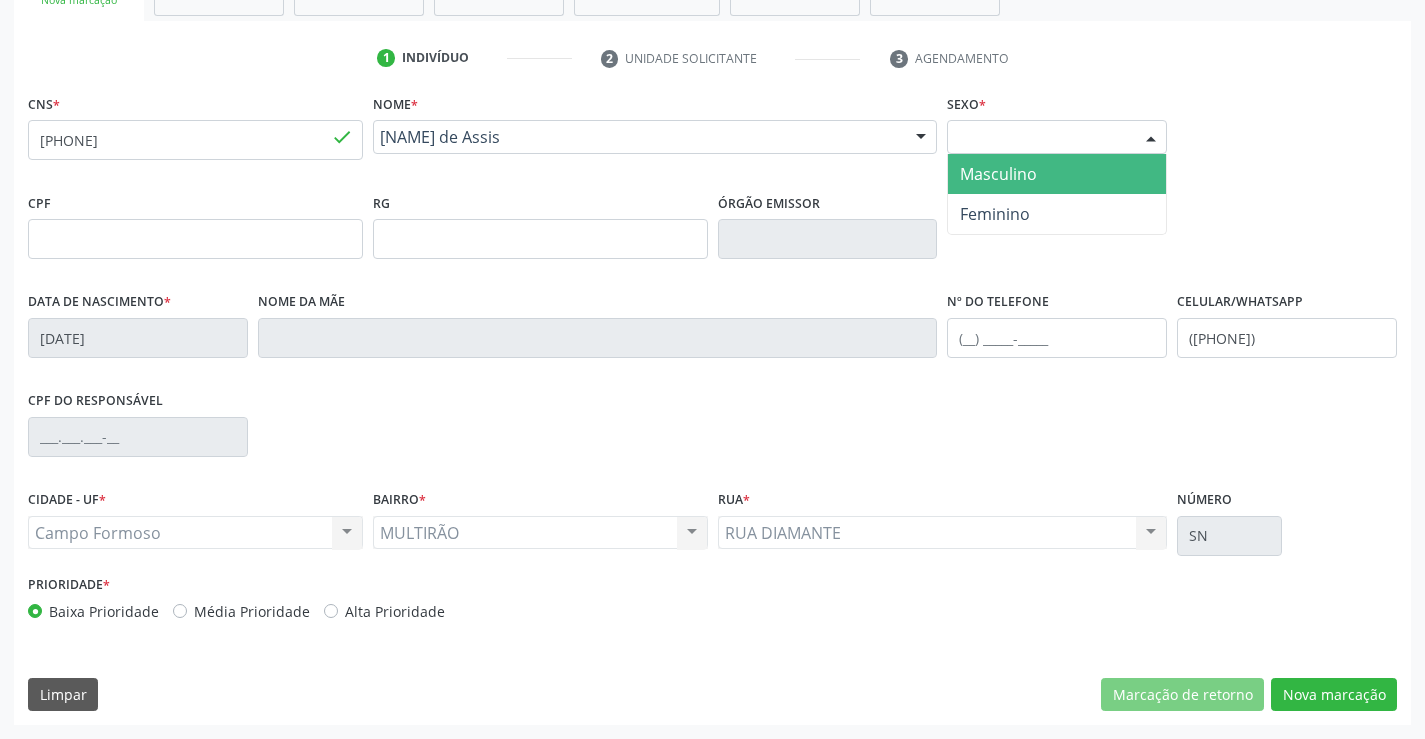 click on "Masculino" at bounding box center [998, 174] 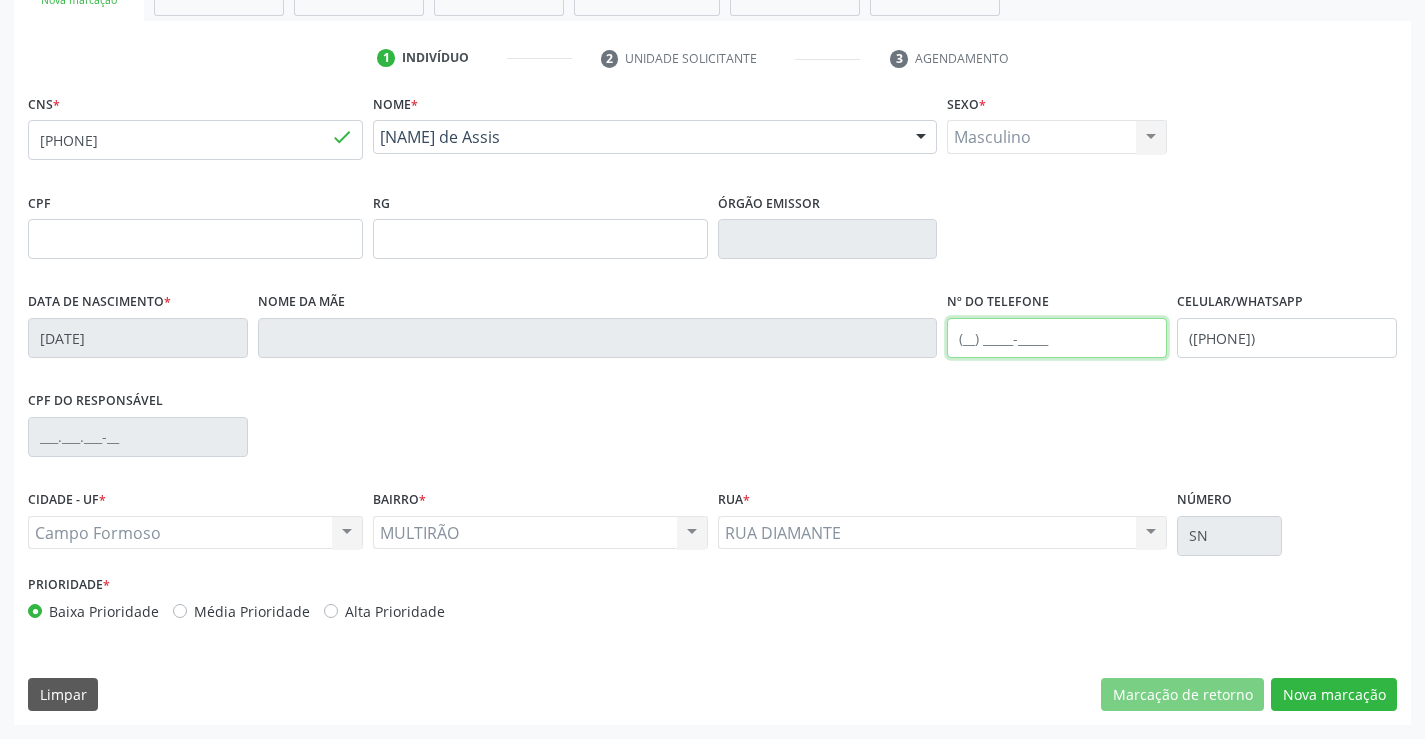 drag, startPoint x: 1025, startPoint y: 329, endPoint x: 1034, endPoint y: 322, distance: 11.401754 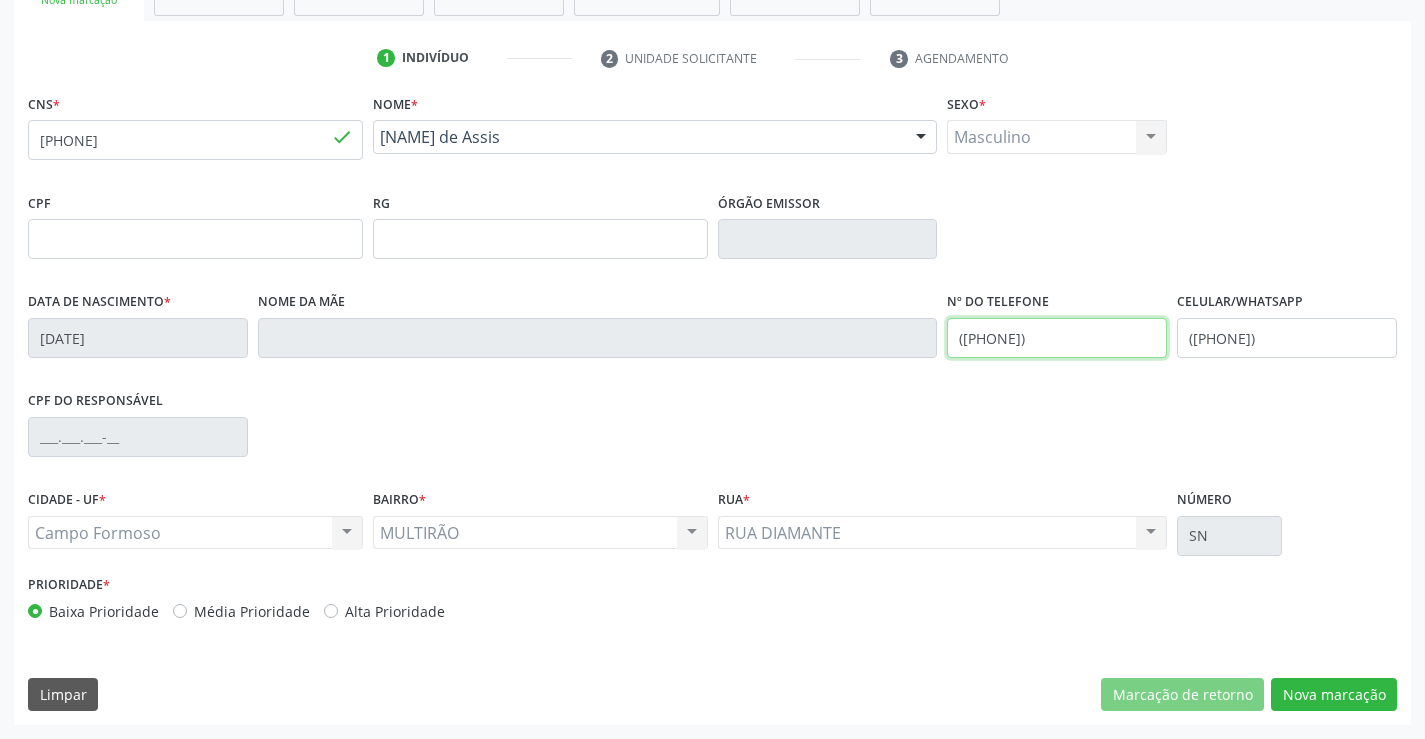 type on "([PHONE])" 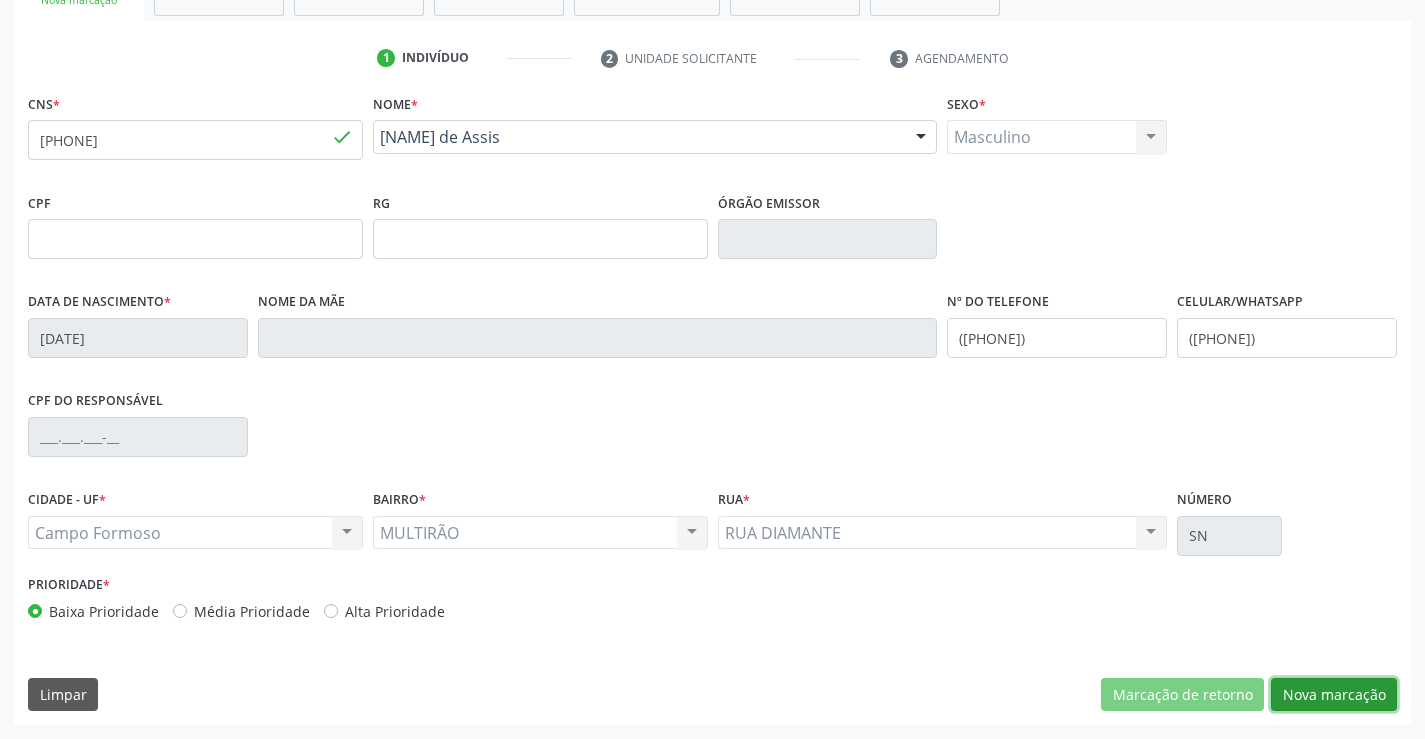 click on "Nova marcação" at bounding box center (1334, 695) 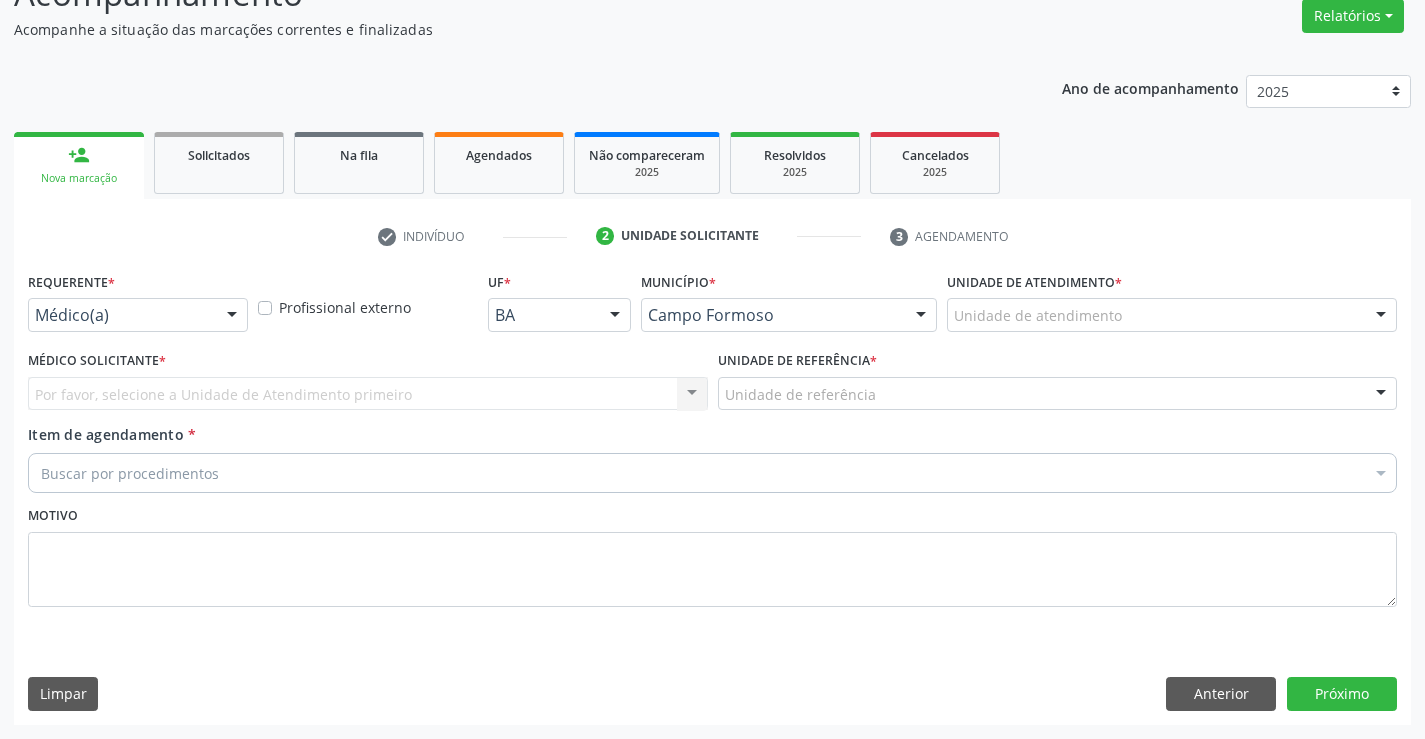 scroll, scrollTop: 167, scrollLeft: 0, axis: vertical 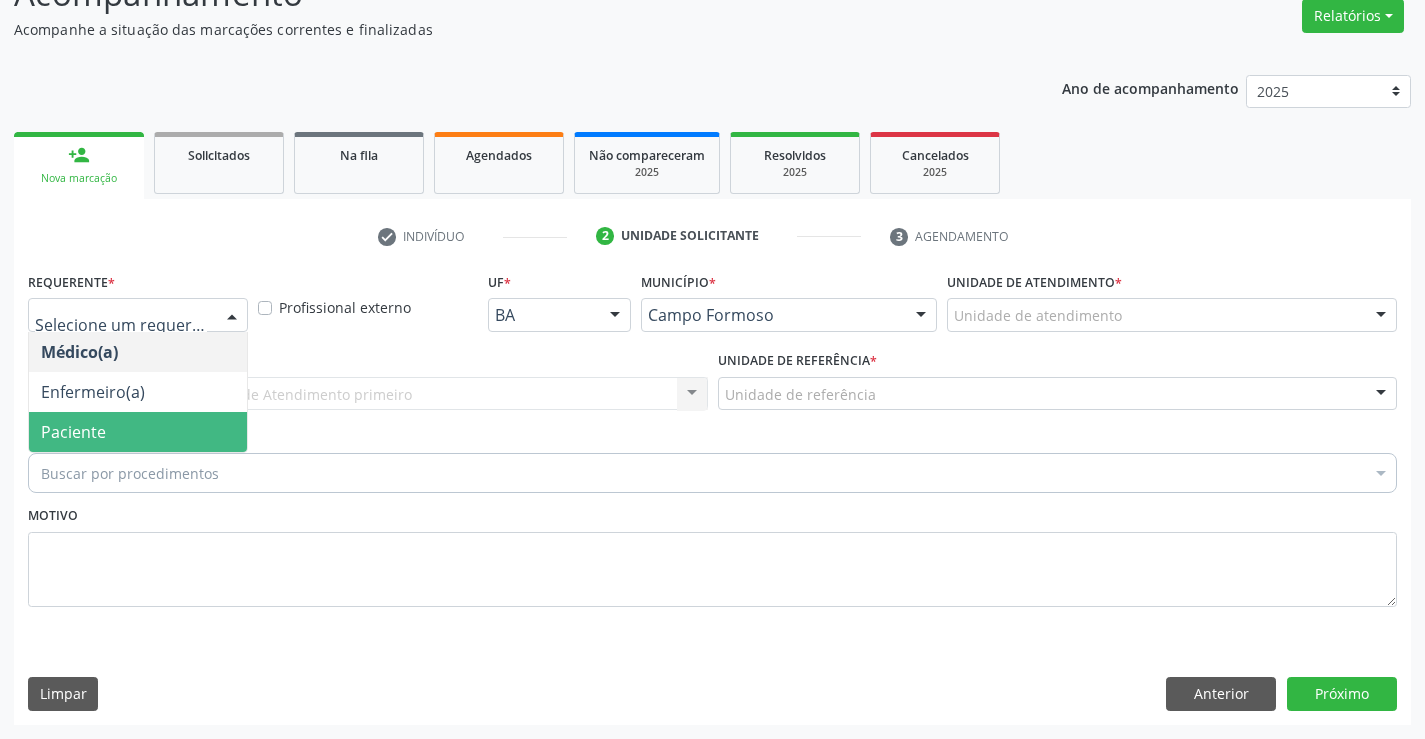 drag, startPoint x: 122, startPoint y: 424, endPoint x: 315, endPoint y: 411, distance: 193.43733 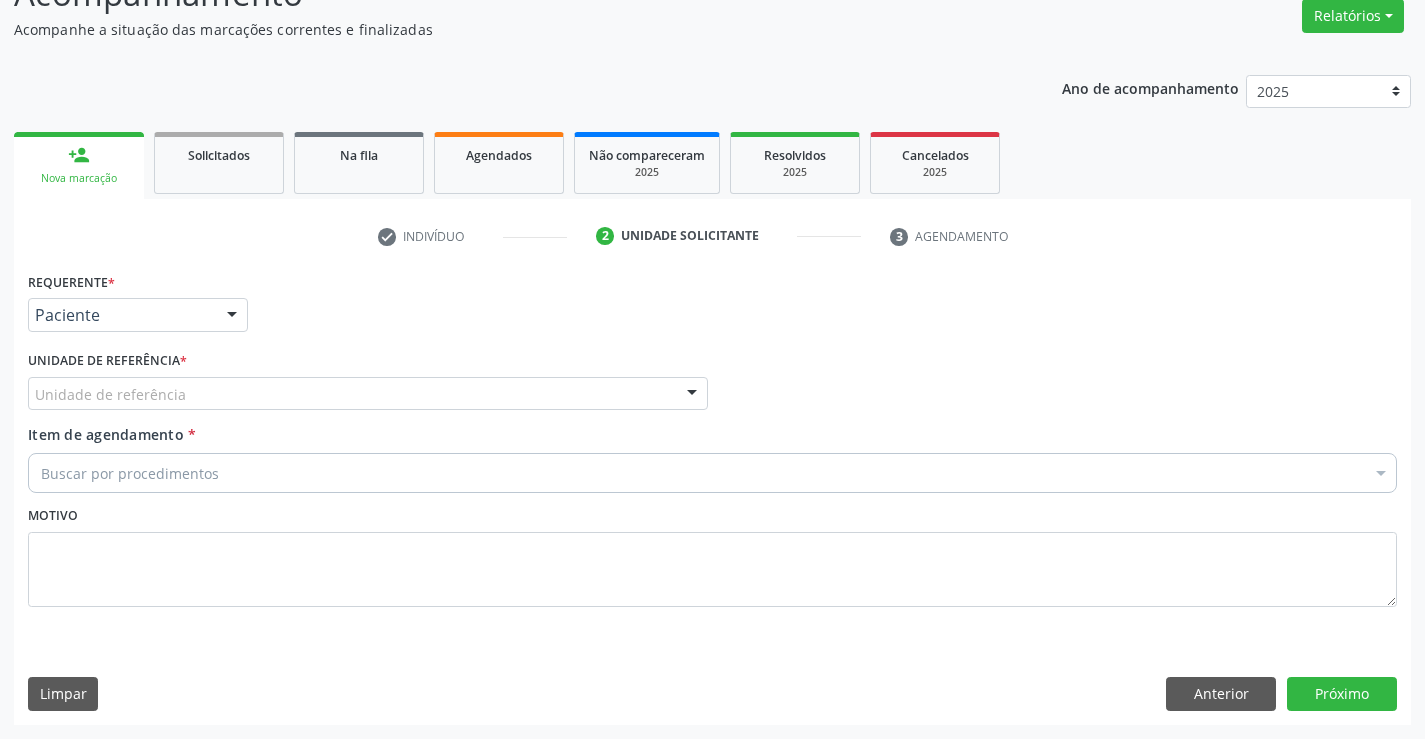 click on "Unidade de referência" at bounding box center [368, 394] 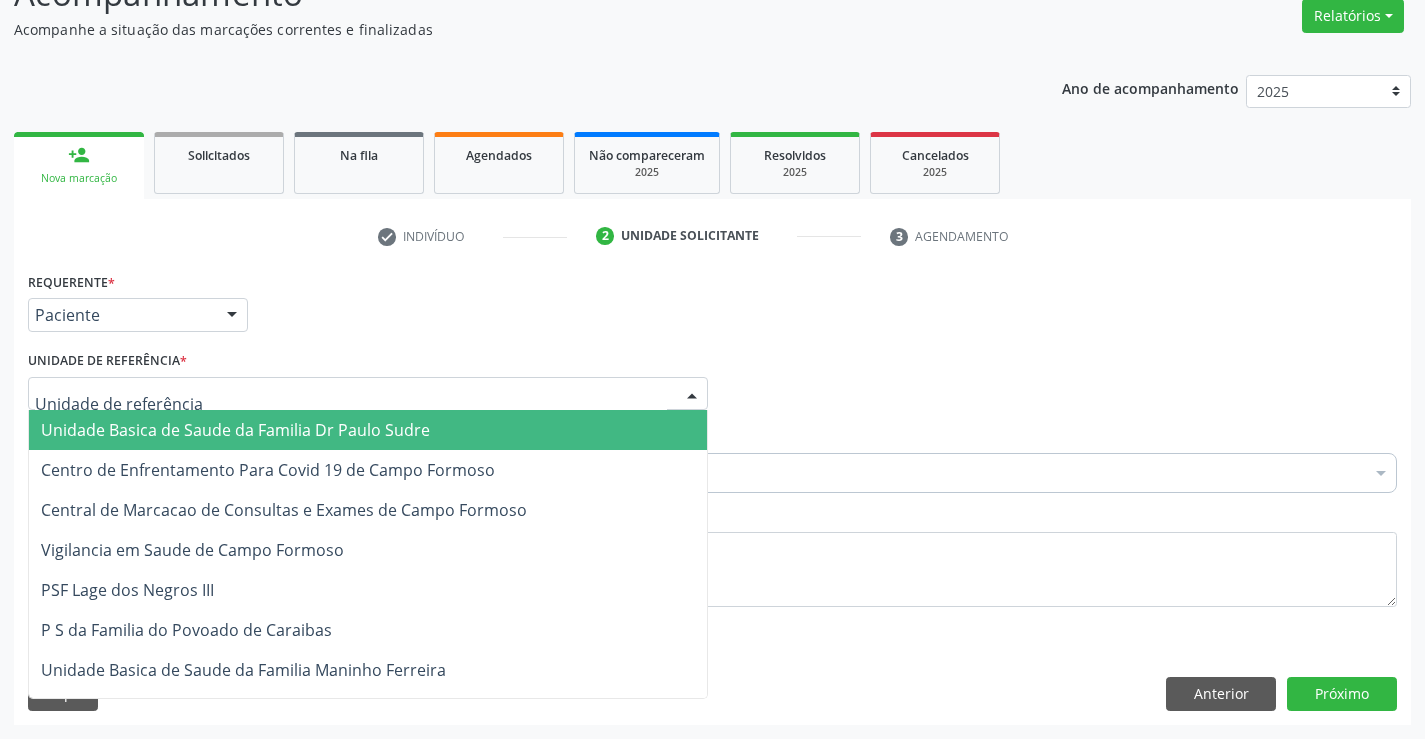 click on "Unidade Basica de Saude da Familia Dr Paulo Sudre" at bounding box center (235, 430) 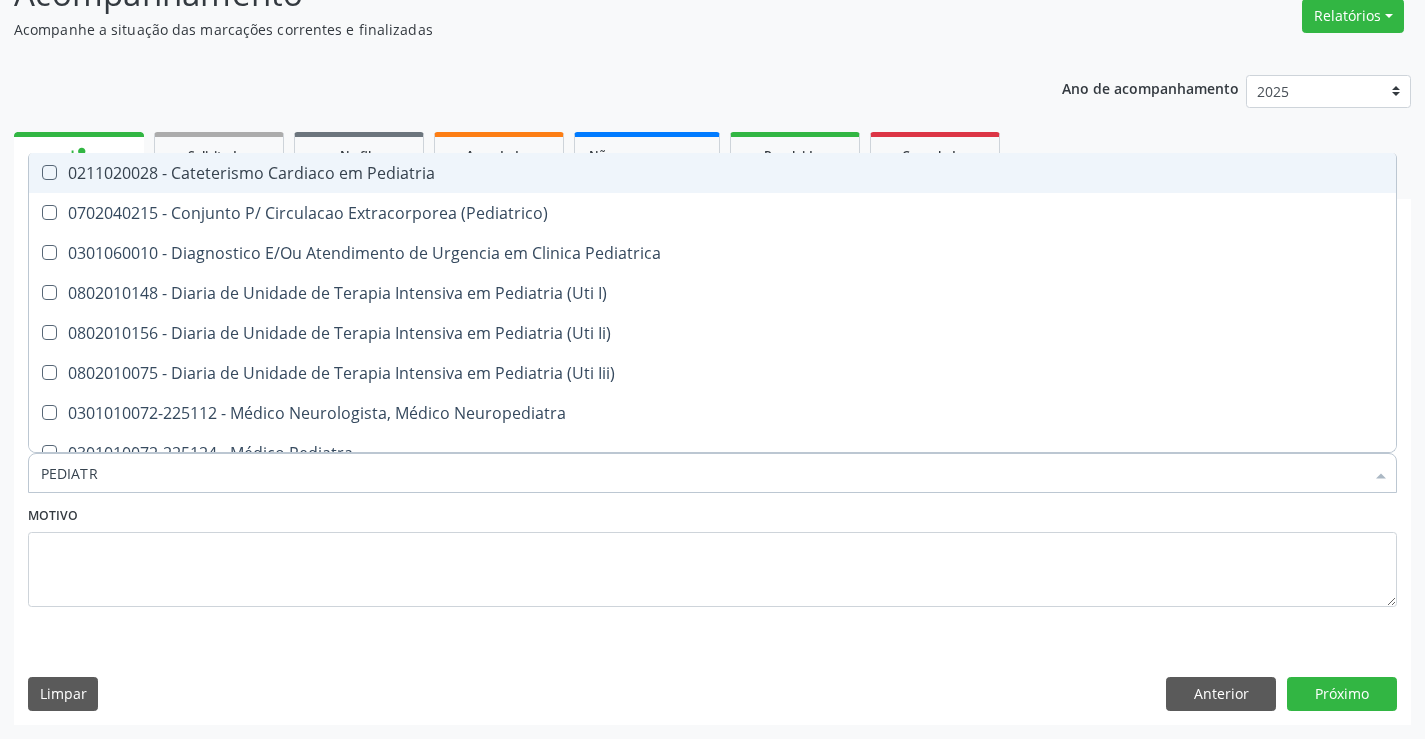 type on "PEDIATRA" 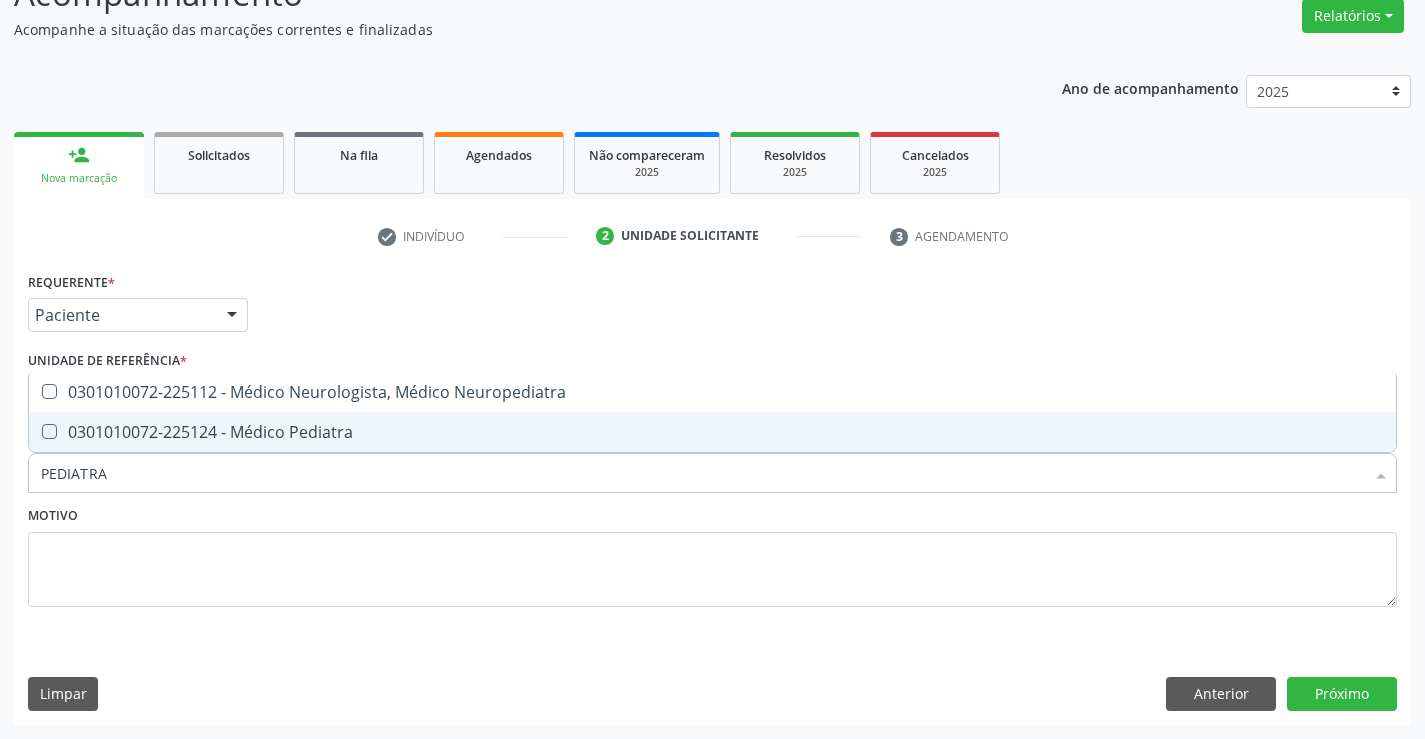 click on "0301010072-225124 - Médico Pediatra" at bounding box center [712, 432] 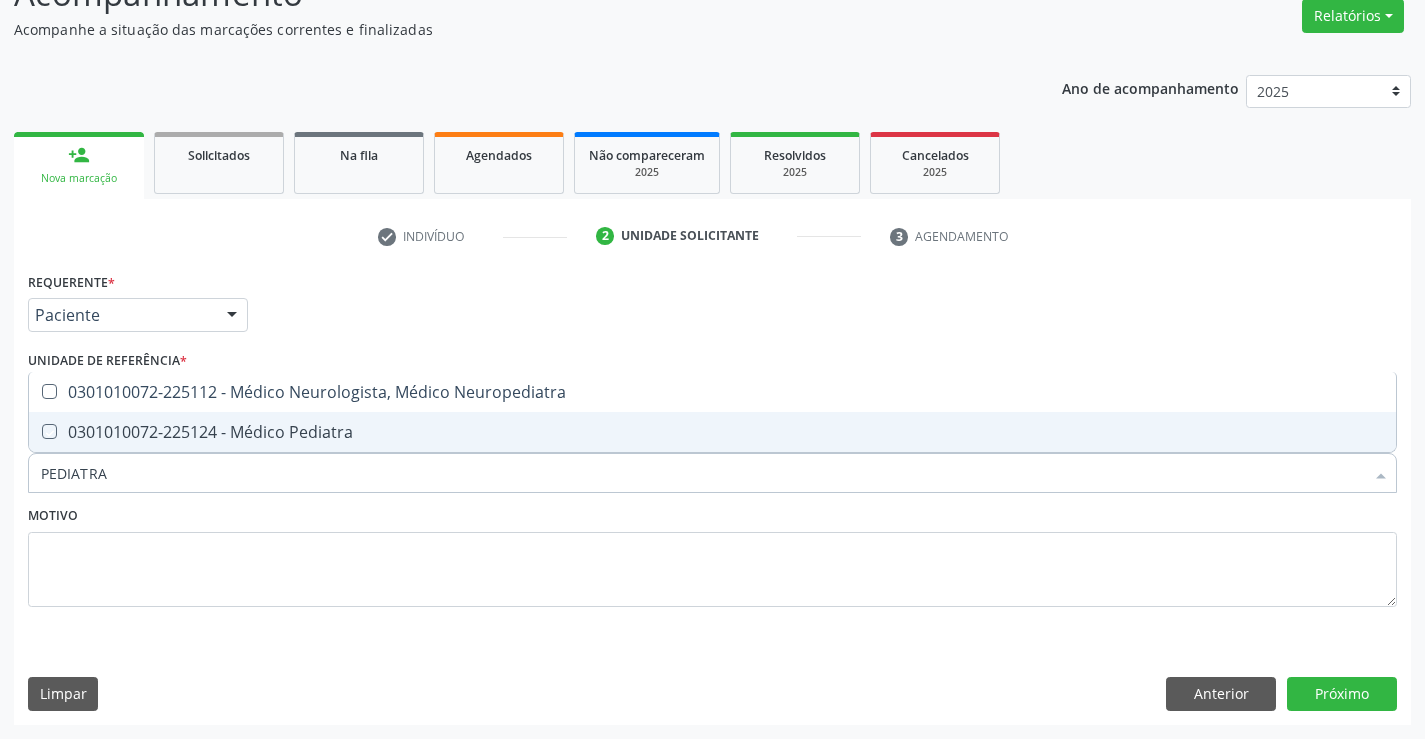 checkbox on "true" 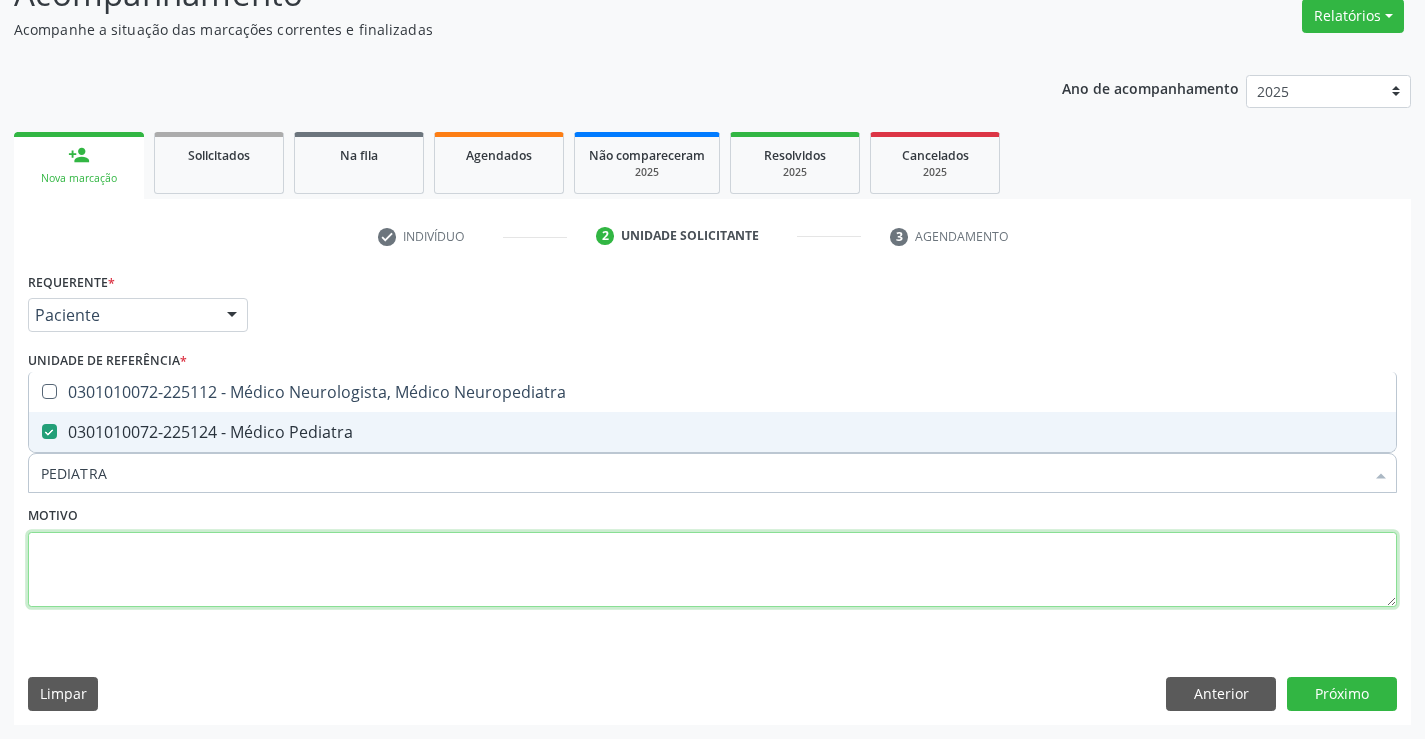 click at bounding box center (712, 570) 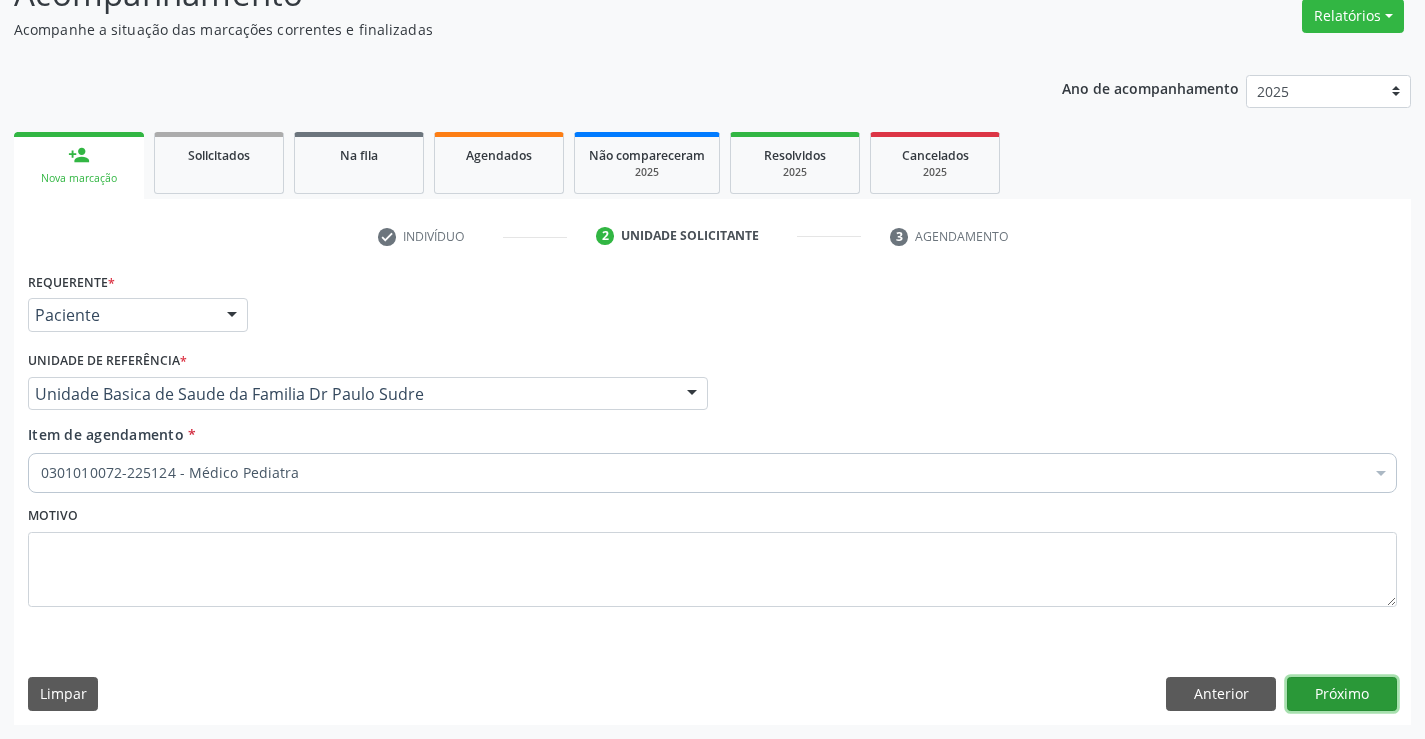 click on "Próximo" at bounding box center (1342, 694) 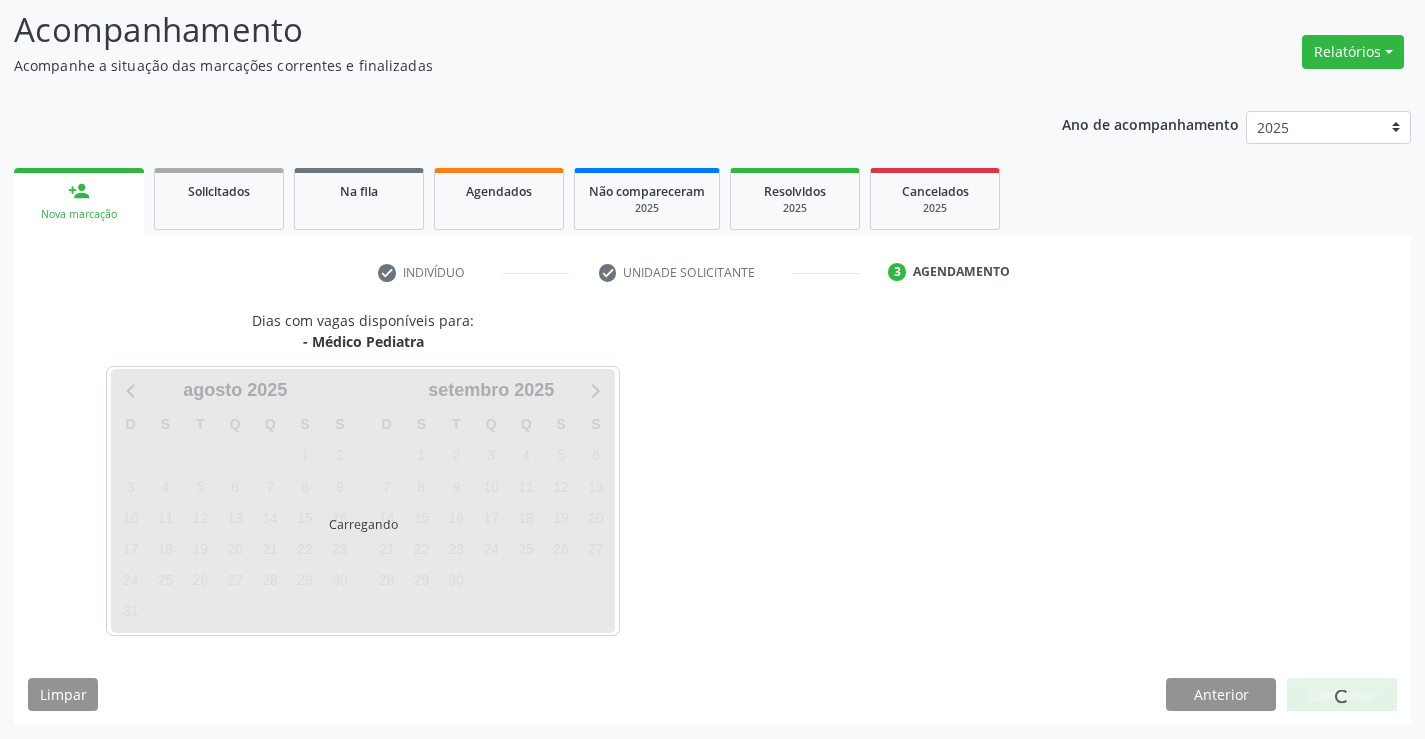 scroll, scrollTop: 131, scrollLeft: 0, axis: vertical 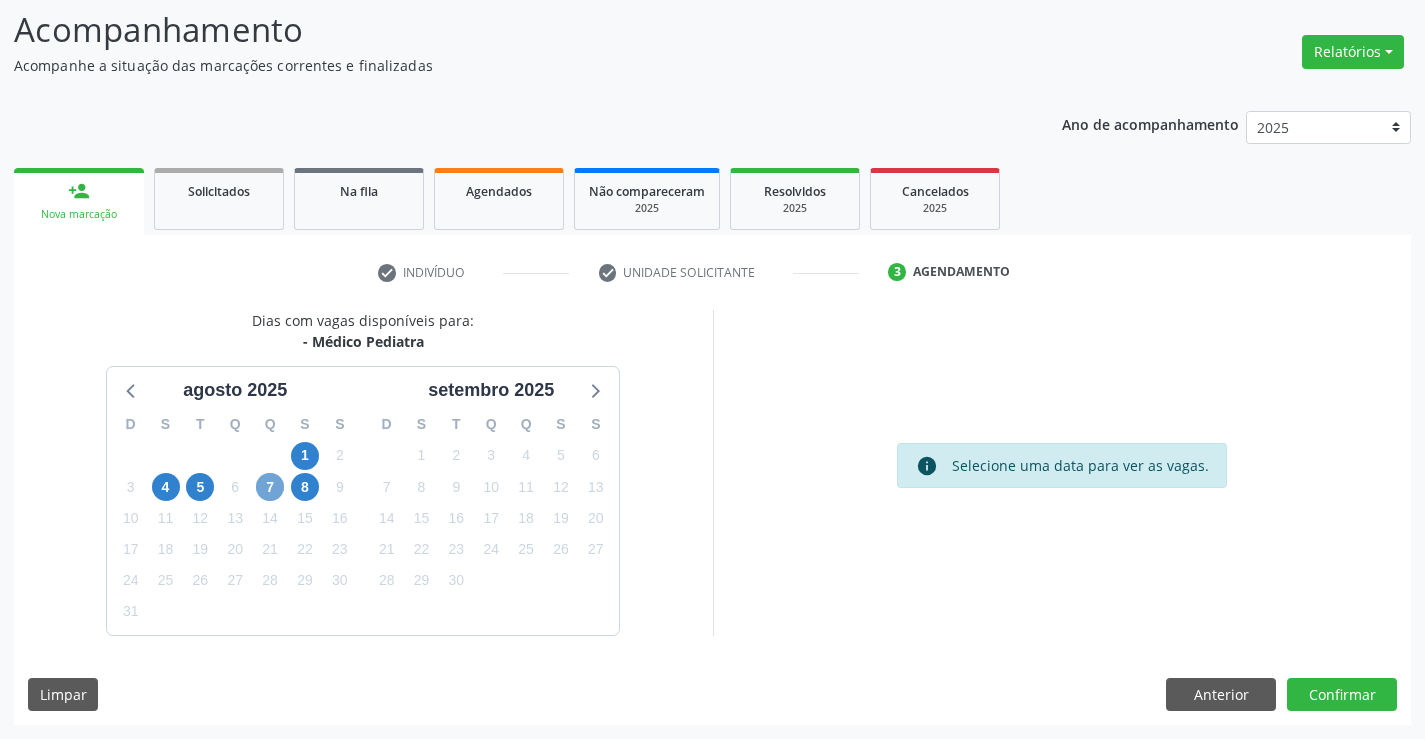 click on "7" at bounding box center (270, 487) 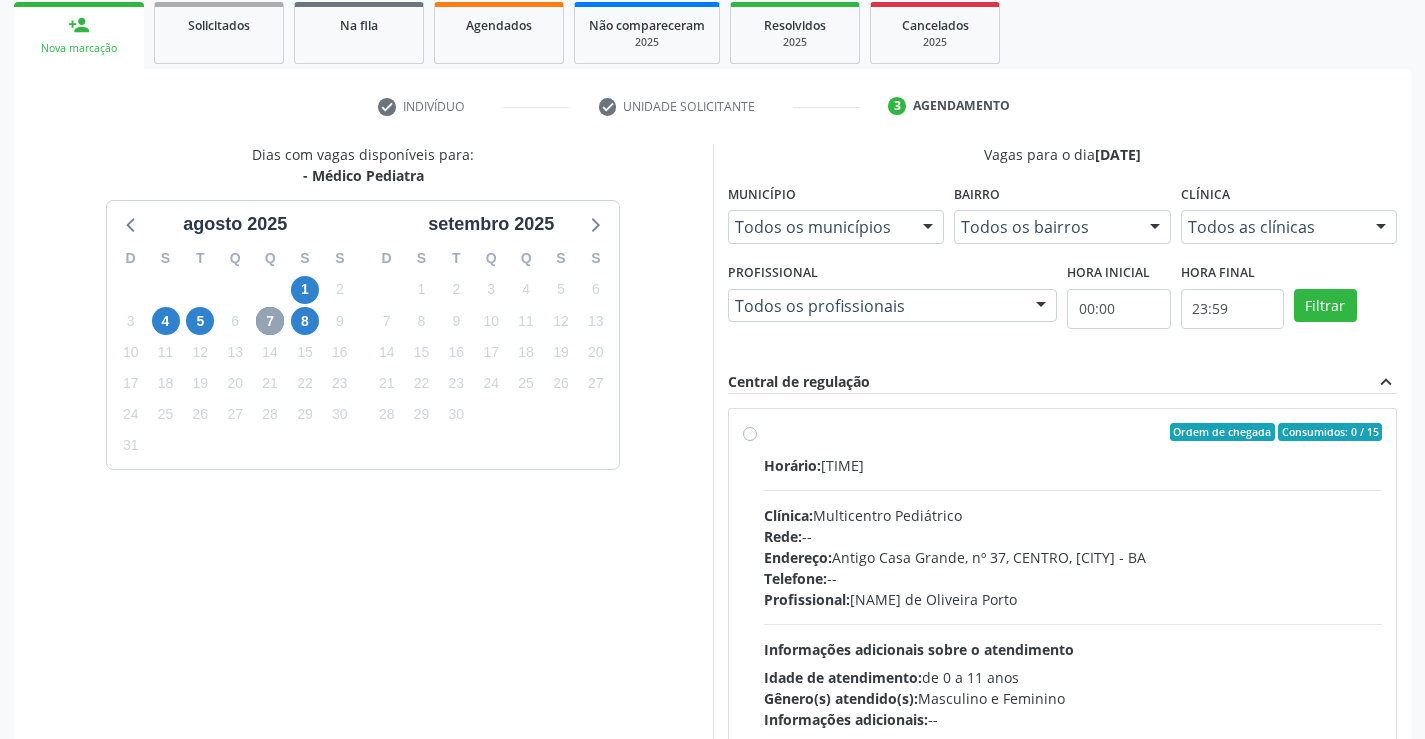 scroll, scrollTop: 456, scrollLeft: 0, axis: vertical 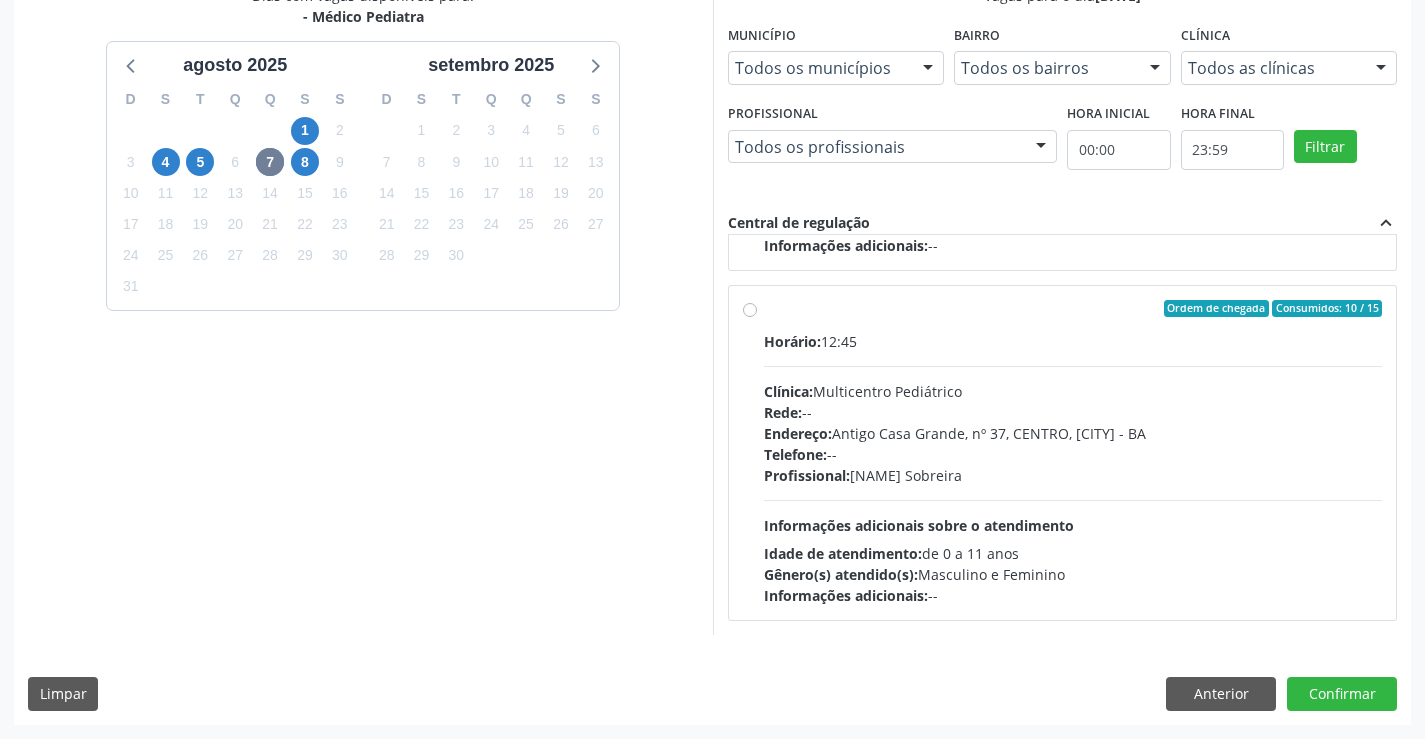 click on "Ordem de chegada
Consumidos: 10 / 15
Horário:   [TIME]
Clínica:  Multicentro Pediátrico
Rede:
--
Endereço:   Antigo Casa Grande, nº 37, CENTRO, [CITY] - BA
Telefone:   --
Profissional:
[NAME] Sobreira
Informações adicionais sobre o atendimento
Idade de atendimento:
de 0 a 11 anos
Gênero(s) atendido(s):
Masculino e Feminino
Informações adicionais:
--" at bounding box center (1073, 453) 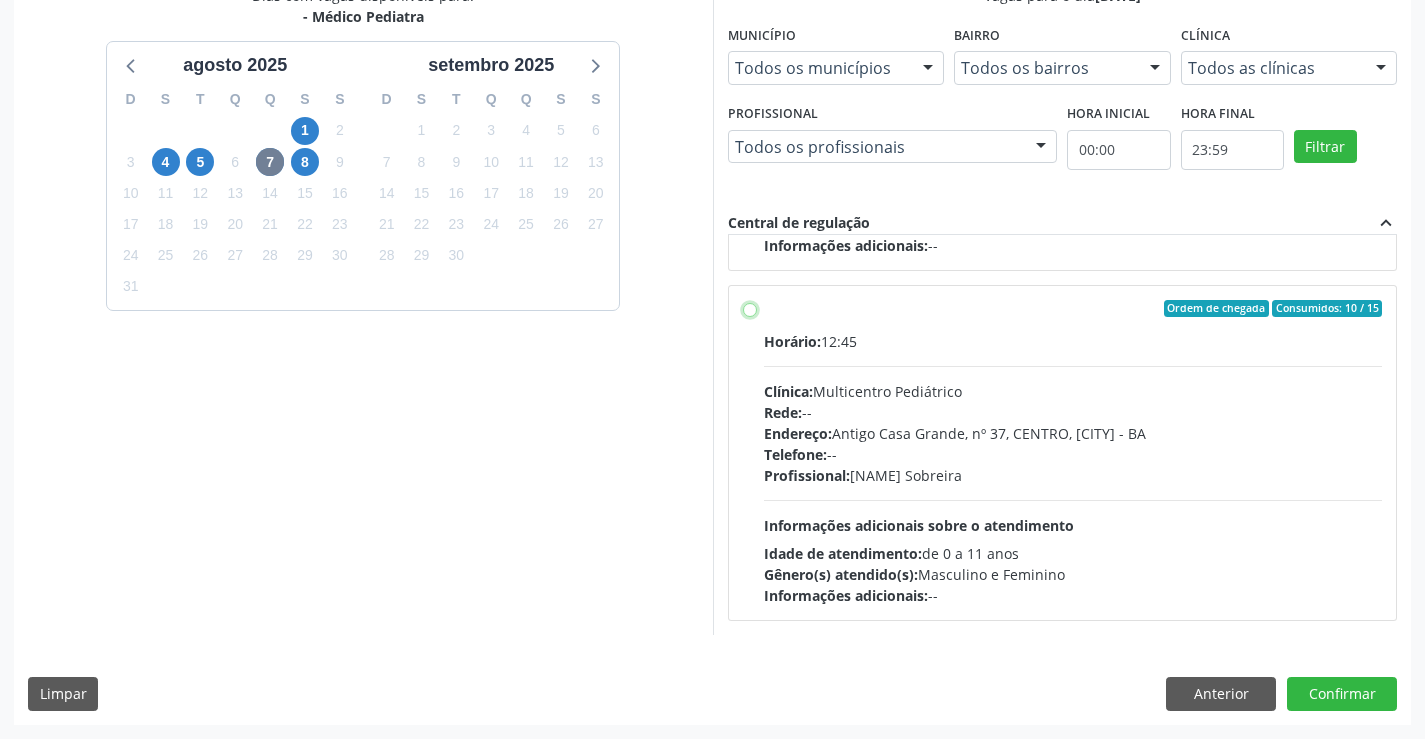 click on "Ordem de chegada
Consumidos: 10 / 15
Horário:   [TIME]
Clínica:  Multicentro Pediátrico
Rede:
--
Endereço:   Antigo Casa Grande, nº 37, CENTRO, [CITY] - BA
Telefone:   --
Profissional:
[NAME] Sobreira
Informações adicionais sobre o atendimento
Idade de atendimento:
de 0 a 11 anos
Gênero(s) atendido(s):
Masculino e Feminino
Informações adicionais:
--" at bounding box center [750, 309] 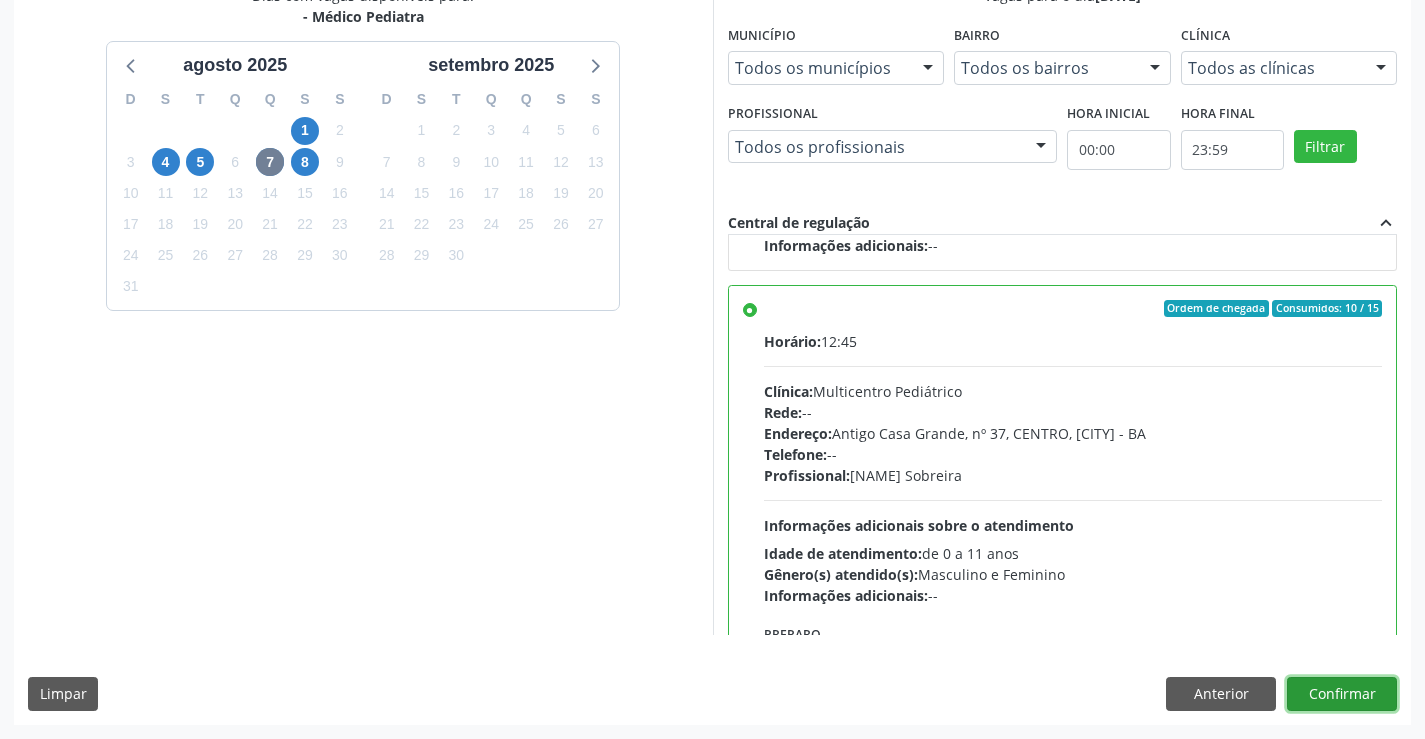 click on "Confirmar" at bounding box center [1342, 694] 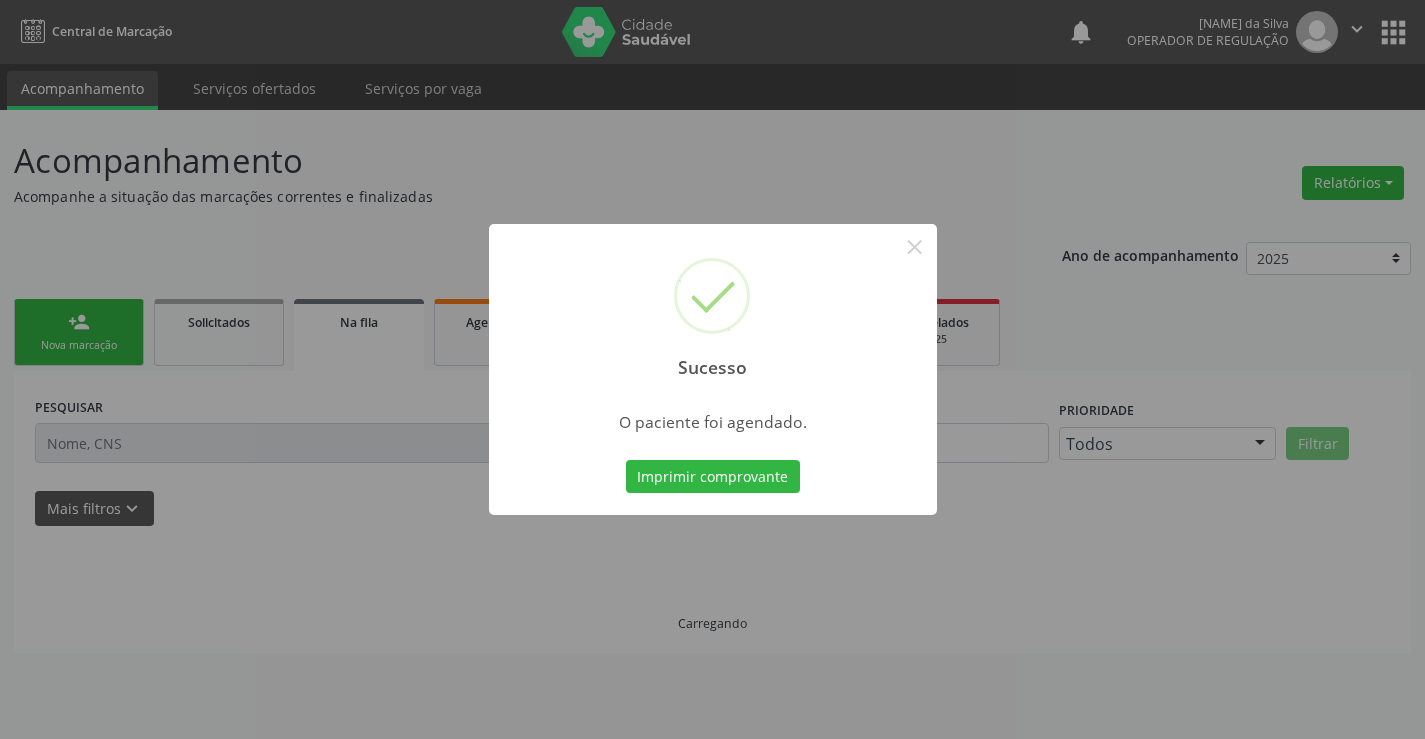 scroll, scrollTop: 0, scrollLeft: 0, axis: both 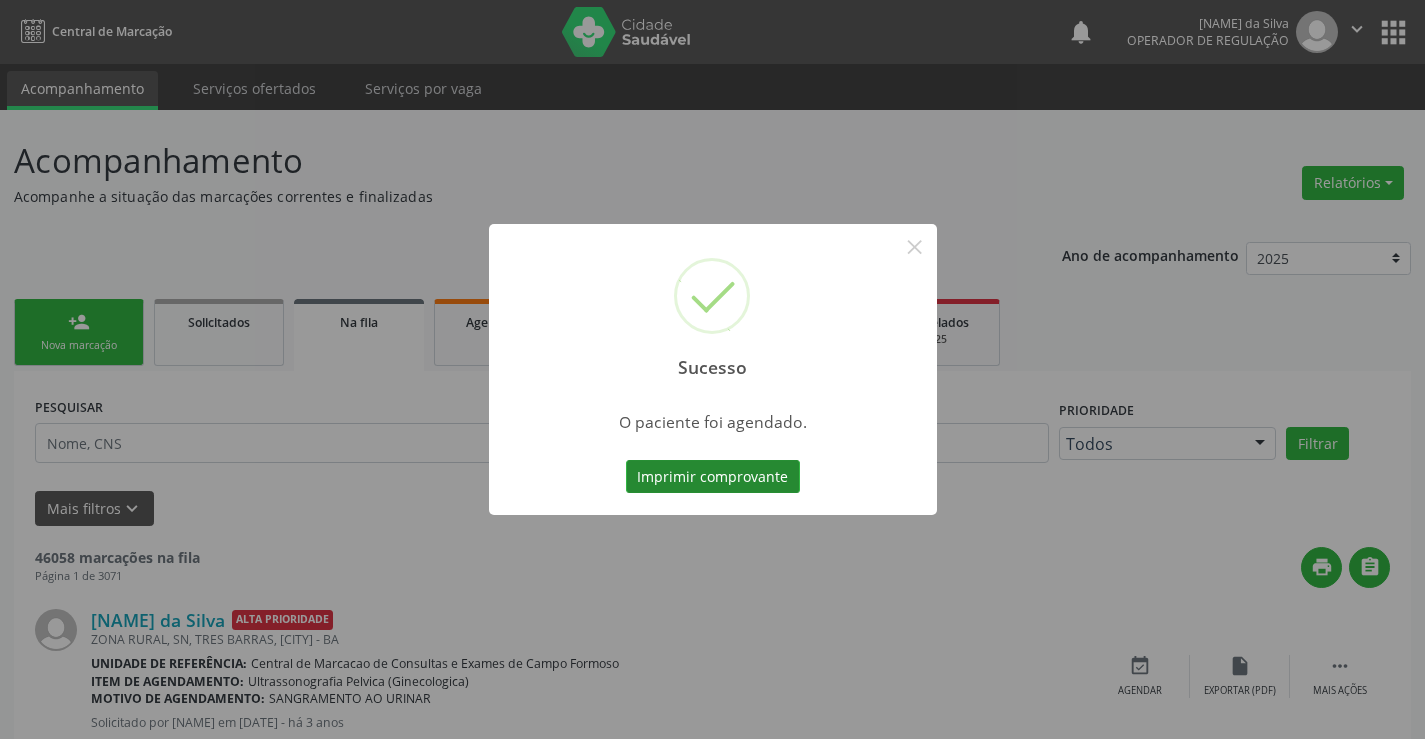 click on "Imprimir comprovante" at bounding box center (713, 477) 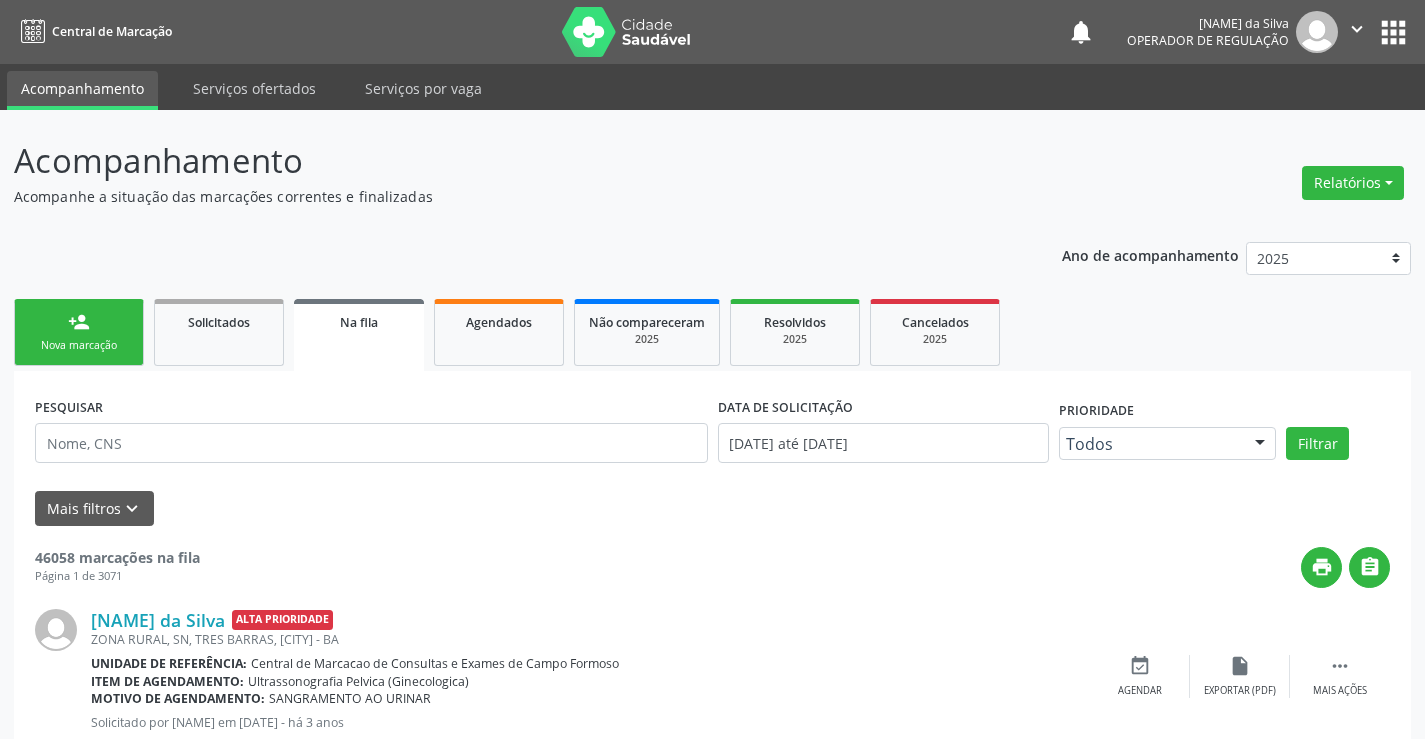 click on "Na fila" at bounding box center [359, 335] 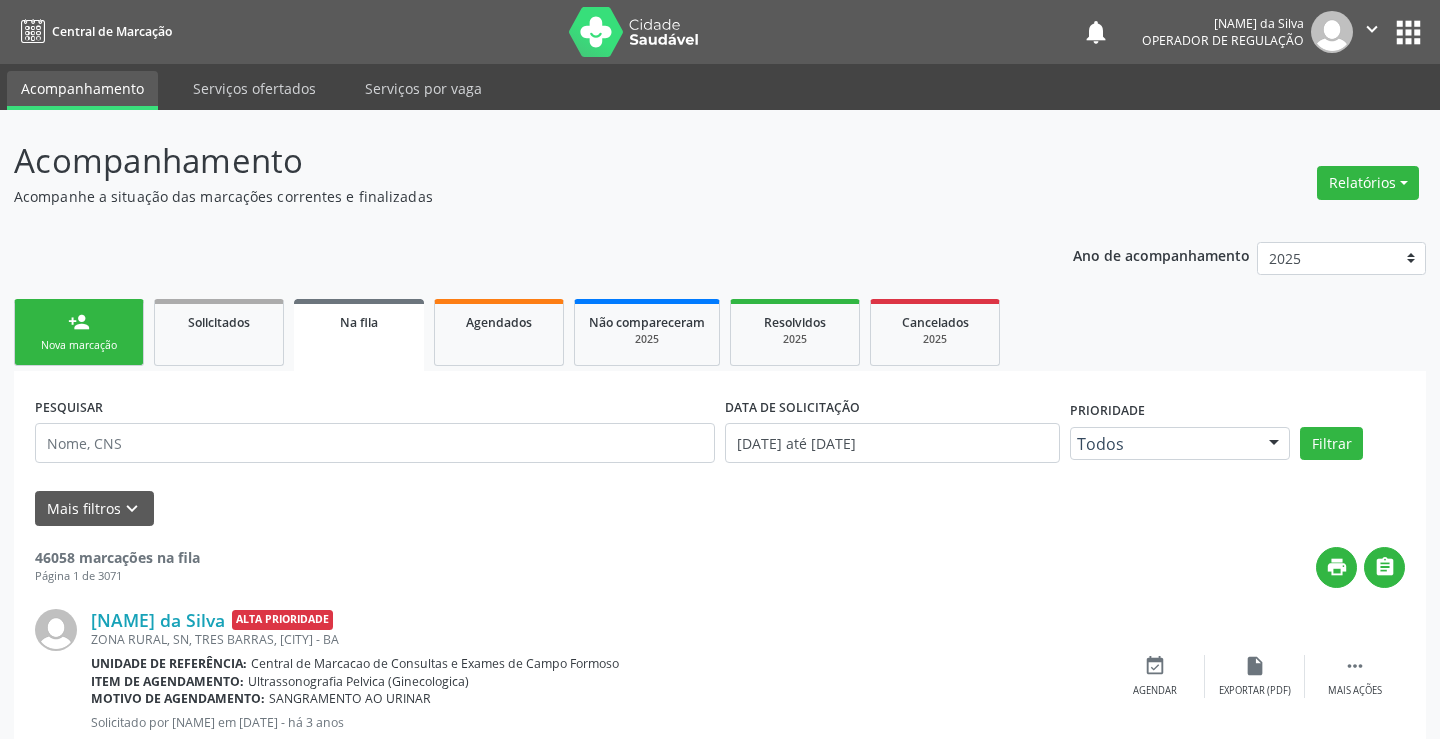 click on "Na fila" at bounding box center [359, 335] 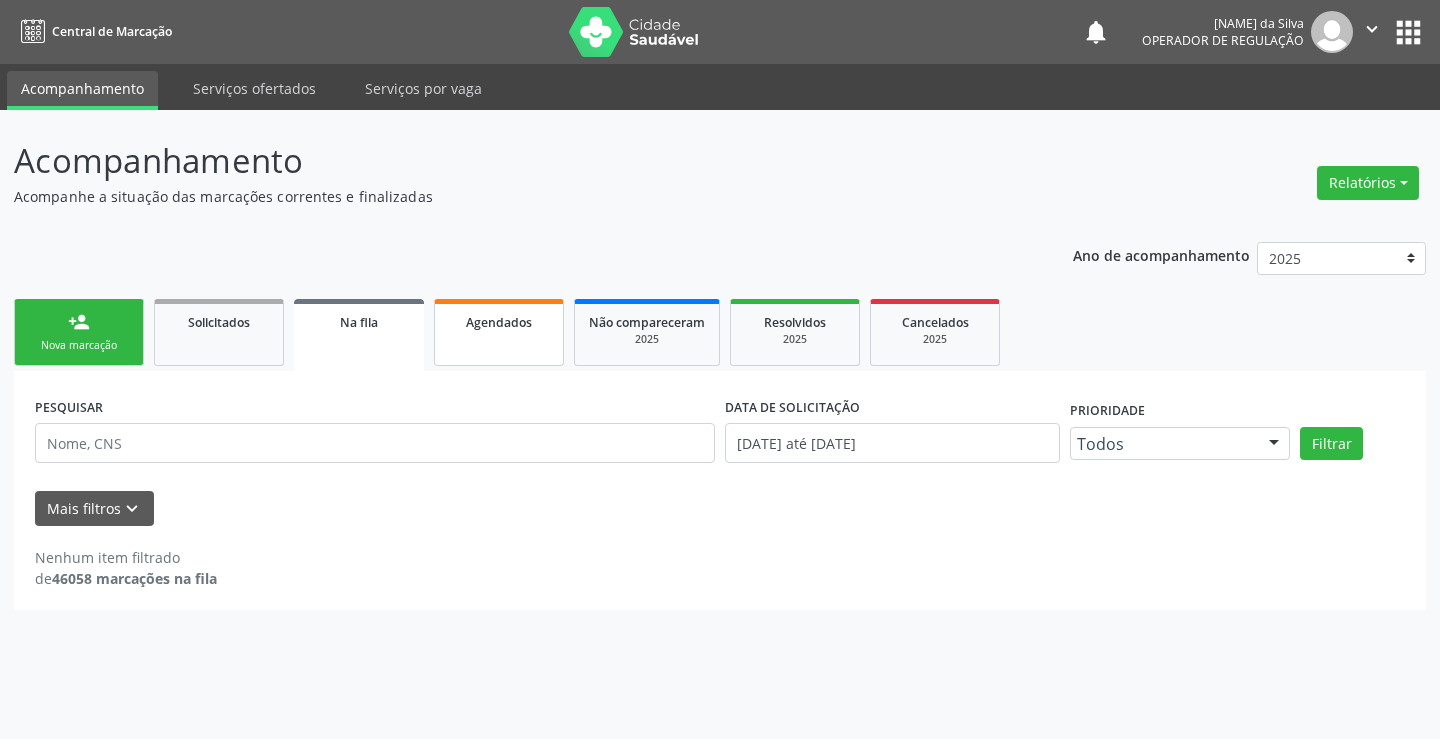 click on "Agendados" at bounding box center (499, 332) 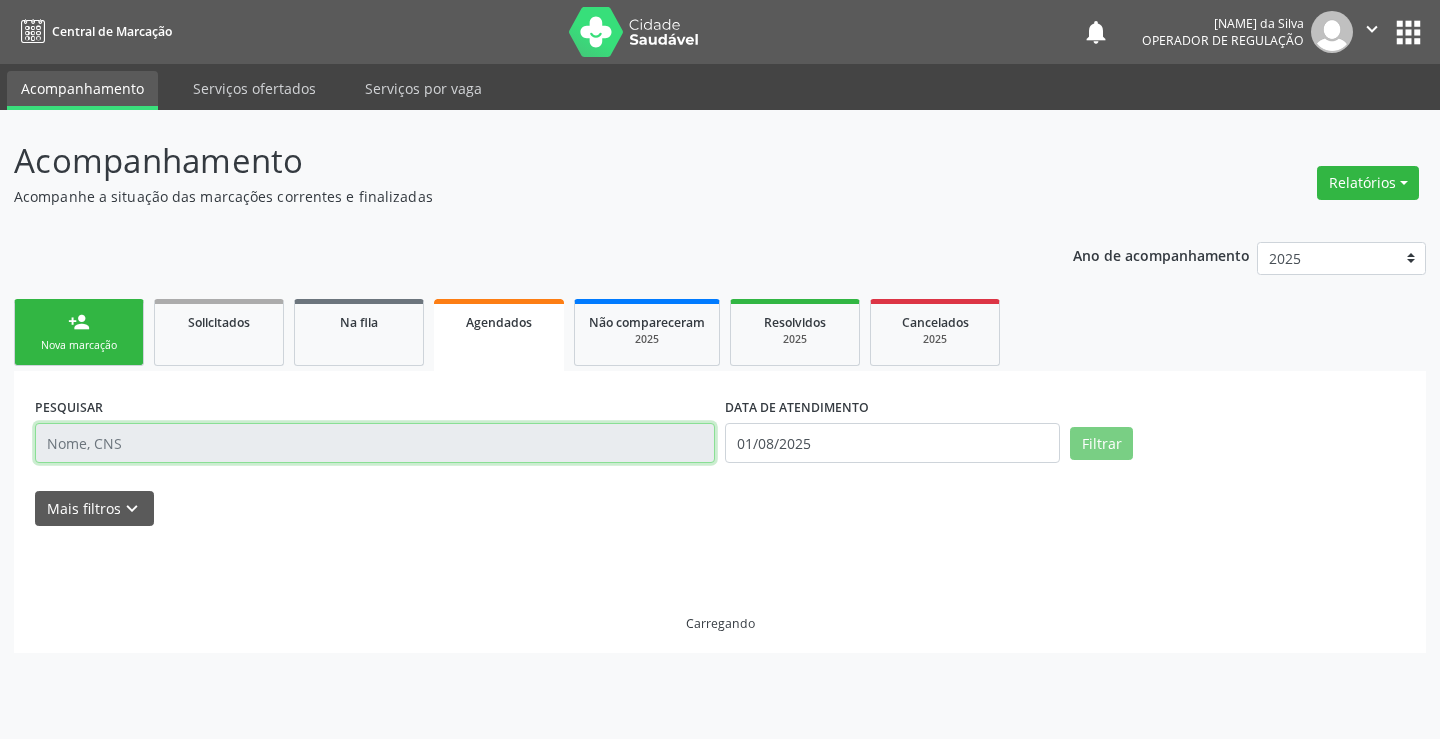 click at bounding box center [375, 443] 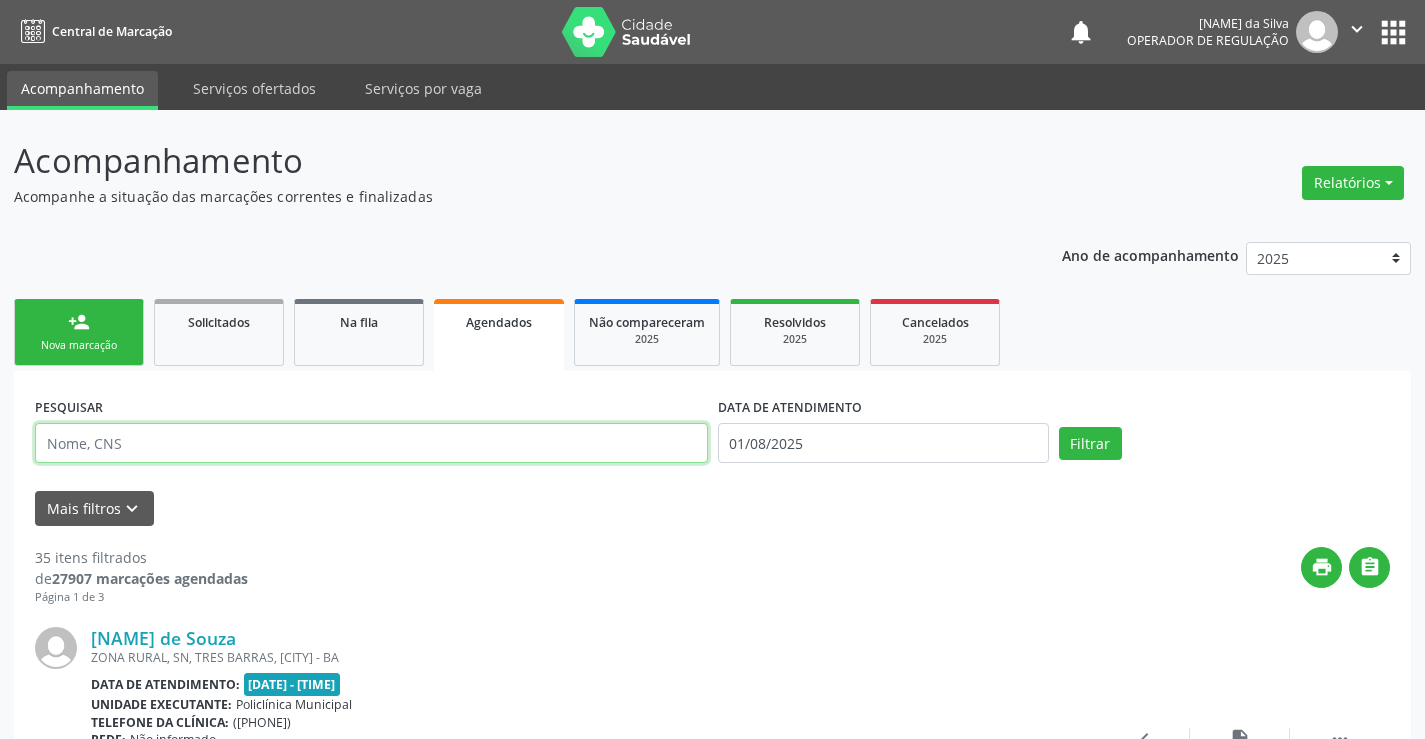 click at bounding box center (371, 443) 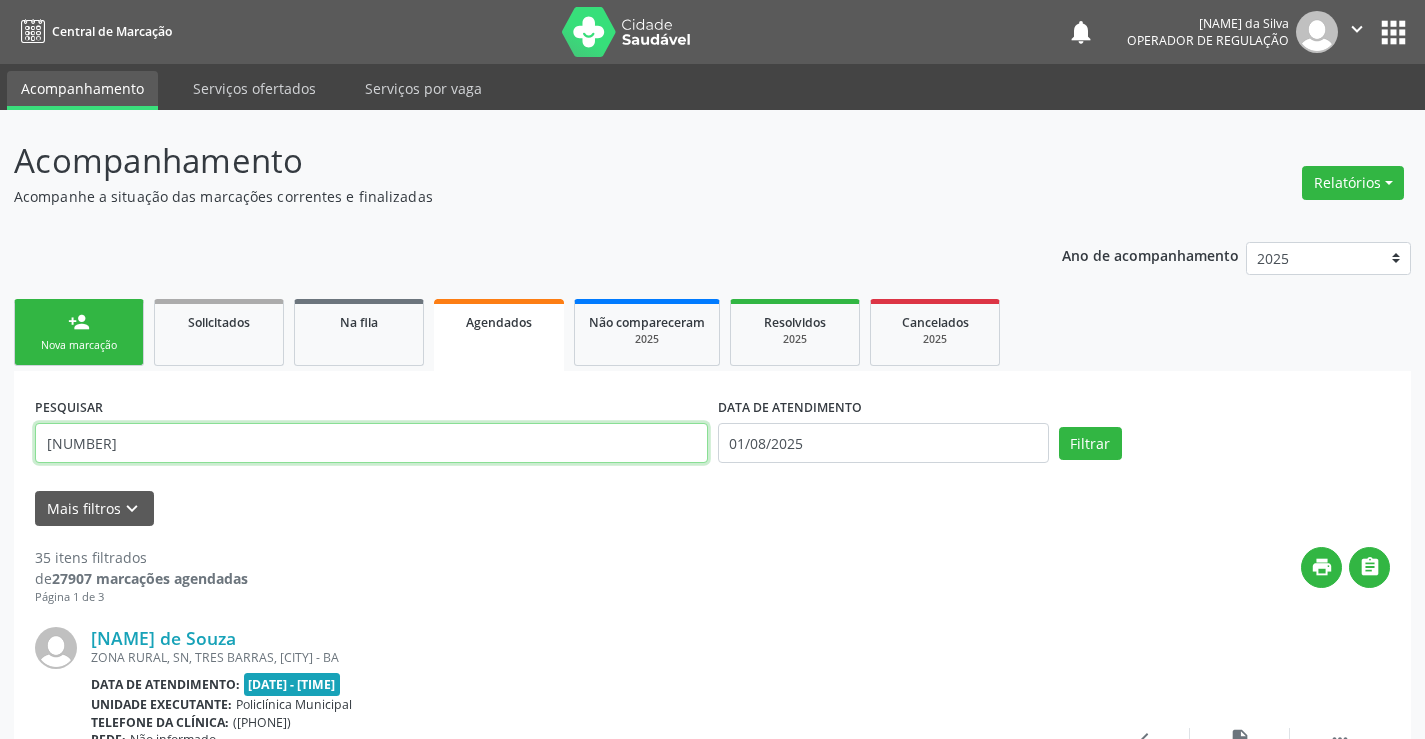 type on "[NUMBER]" 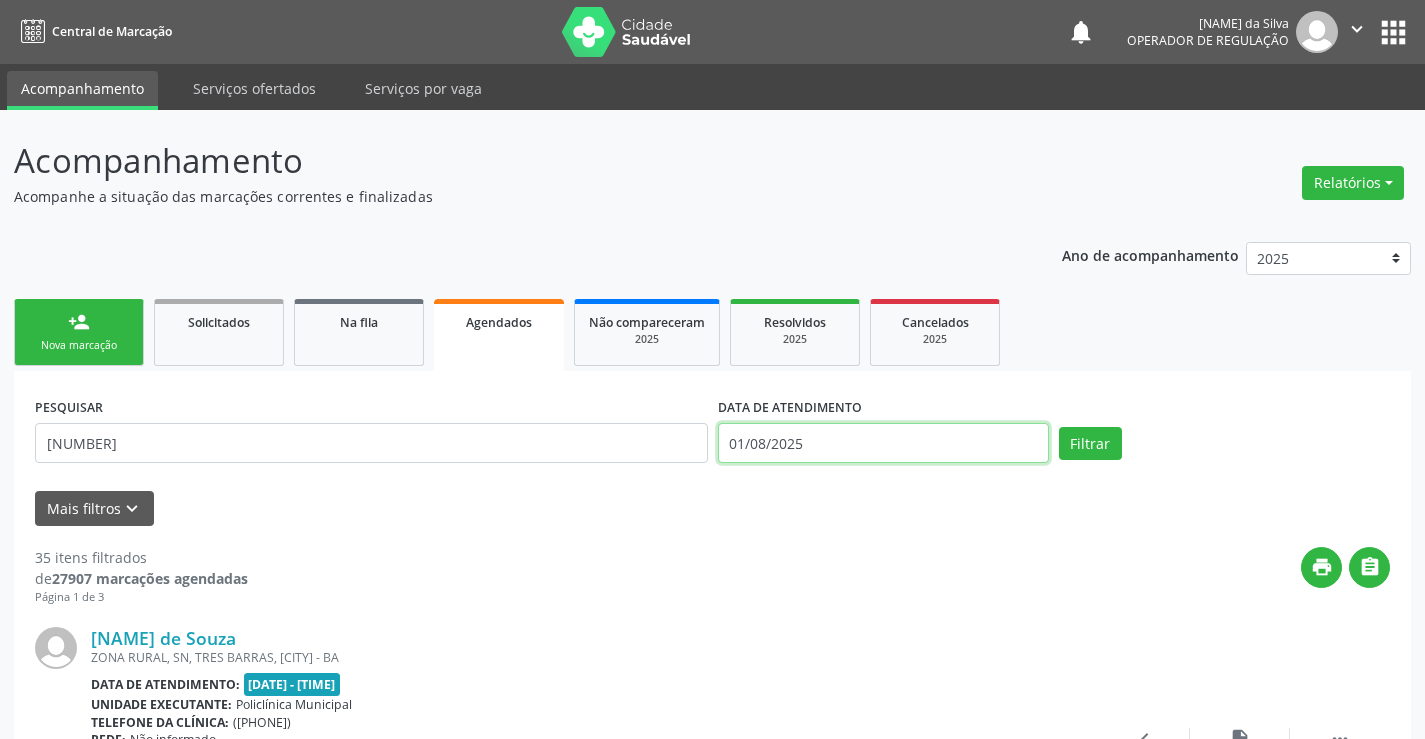 drag, startPoint x: 863, startPoint y: 436, endPoint x: 861, endPoint y: 426, distance: 10.198039 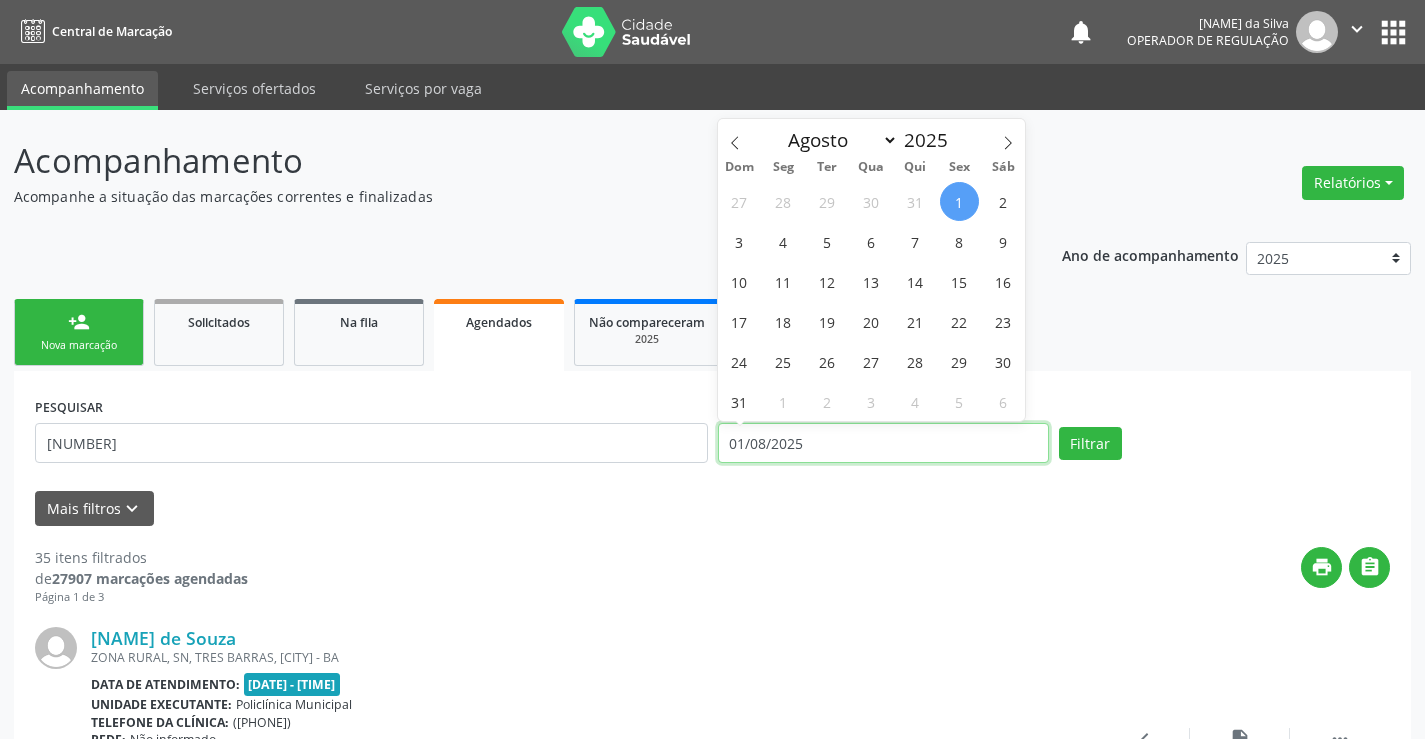type 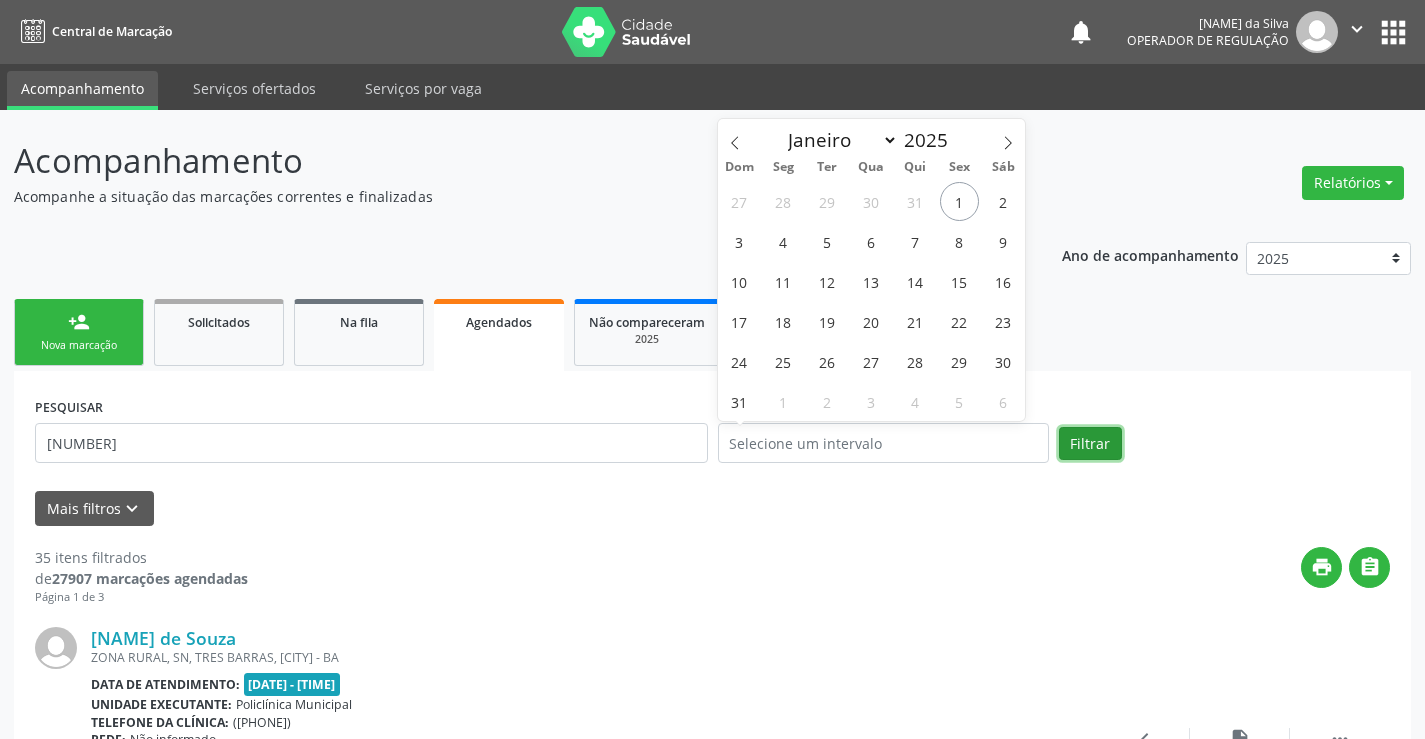 click on "Filtrar" at bounding box center [1090, 444] 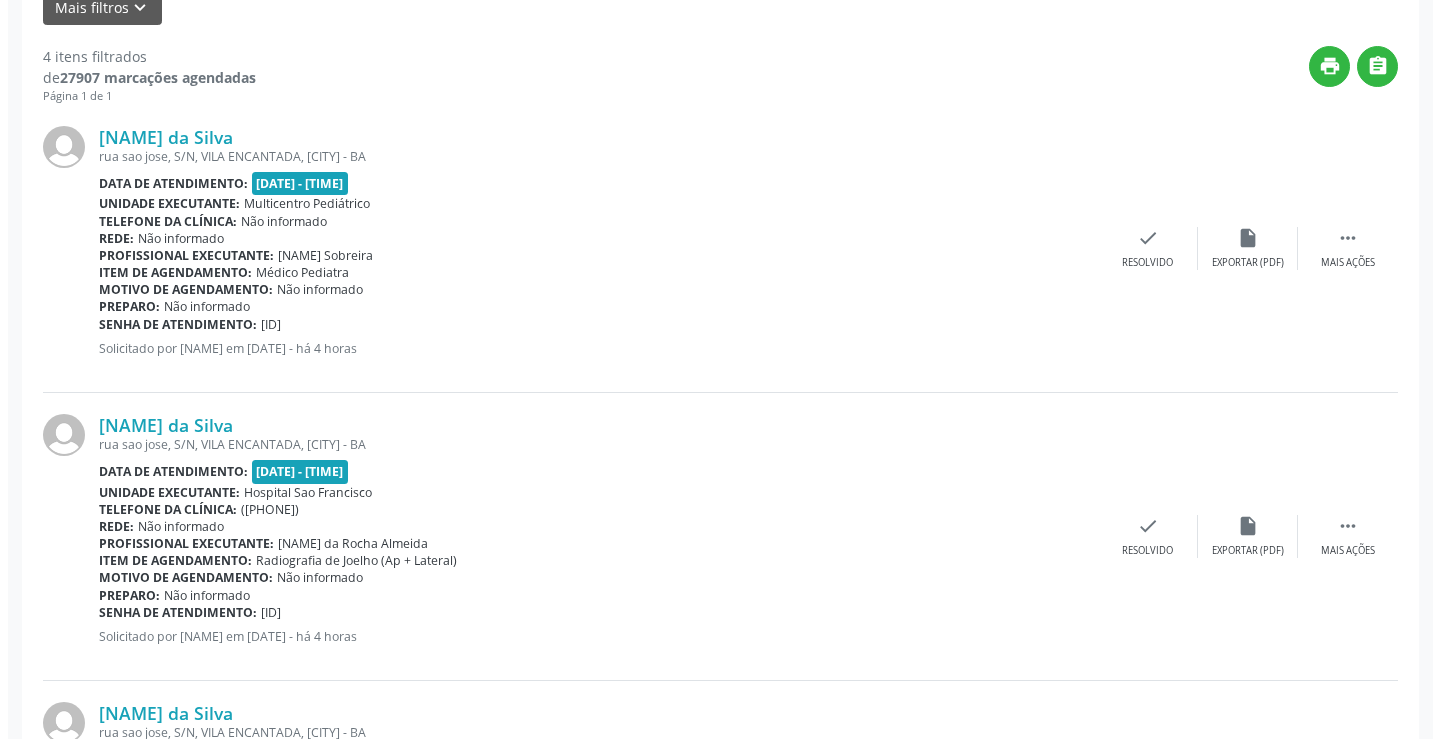 scroll, scrollTop: 454, scrollLeft: 0, axis: vertical 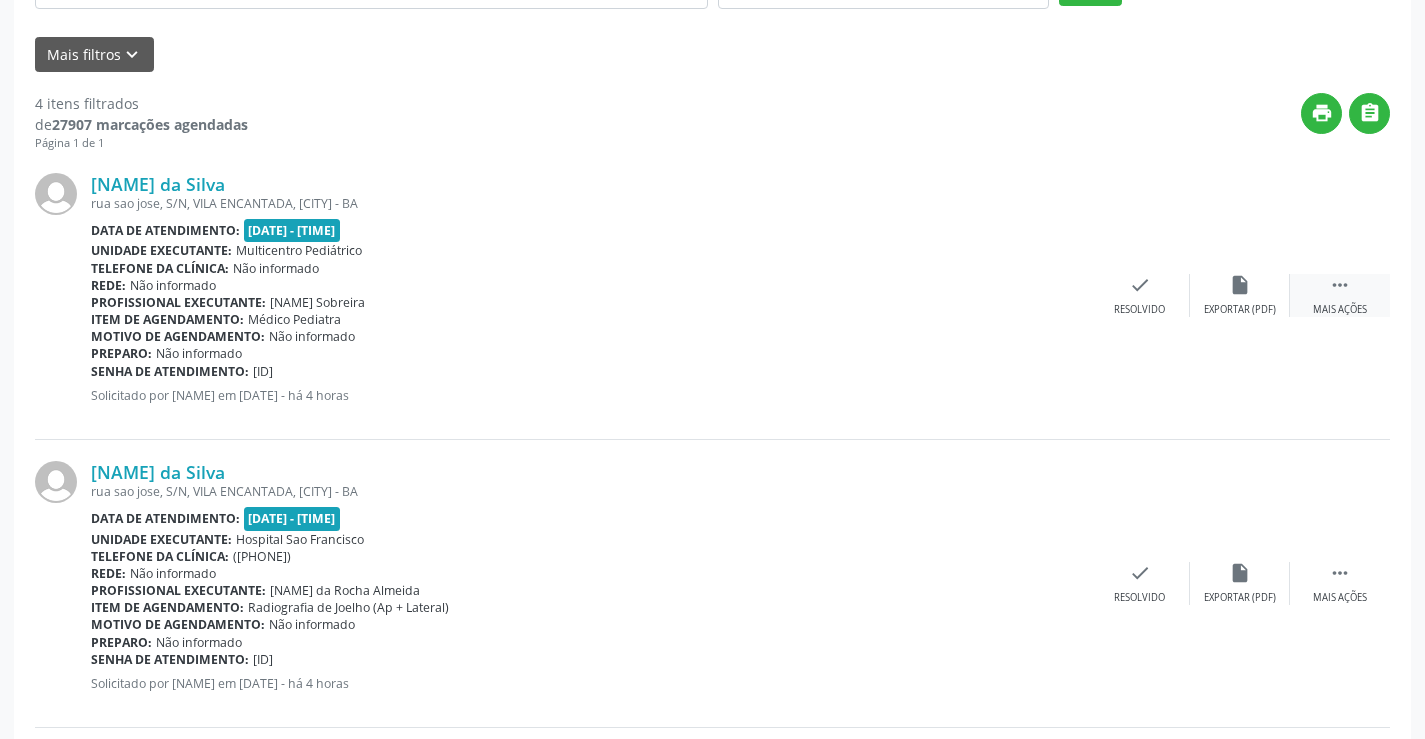 click on "" at bounding box center [1340, 285] 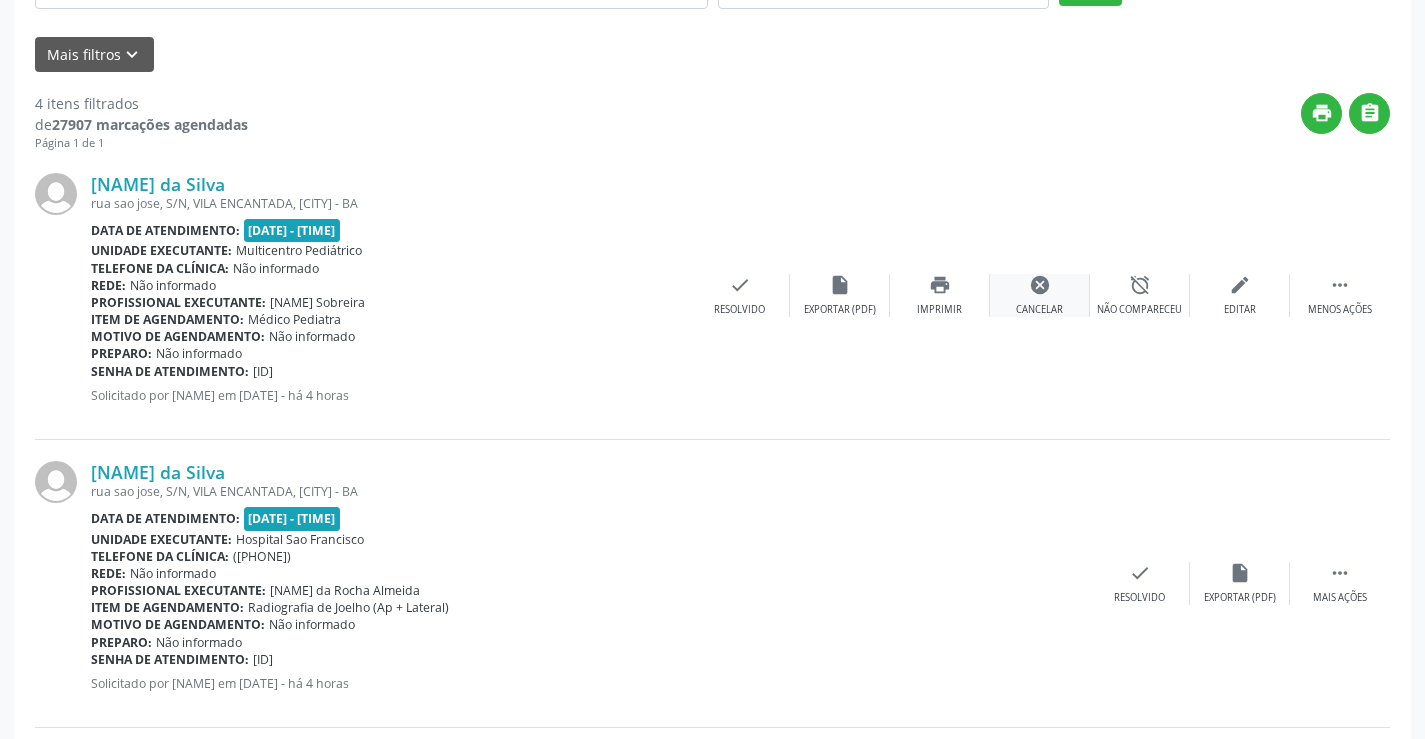 click on "cancel" at bounding box center (1040, 285) 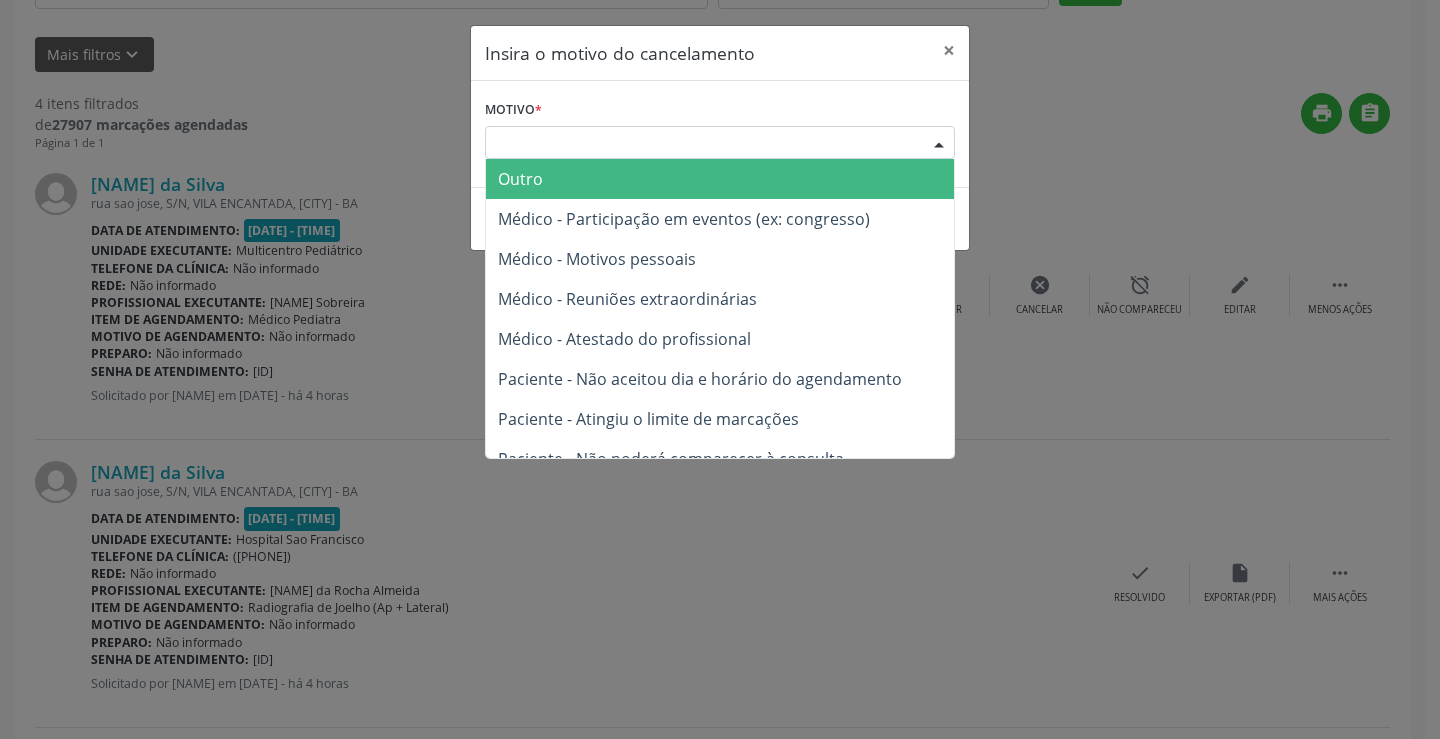 click at bounding box center [939, 144] 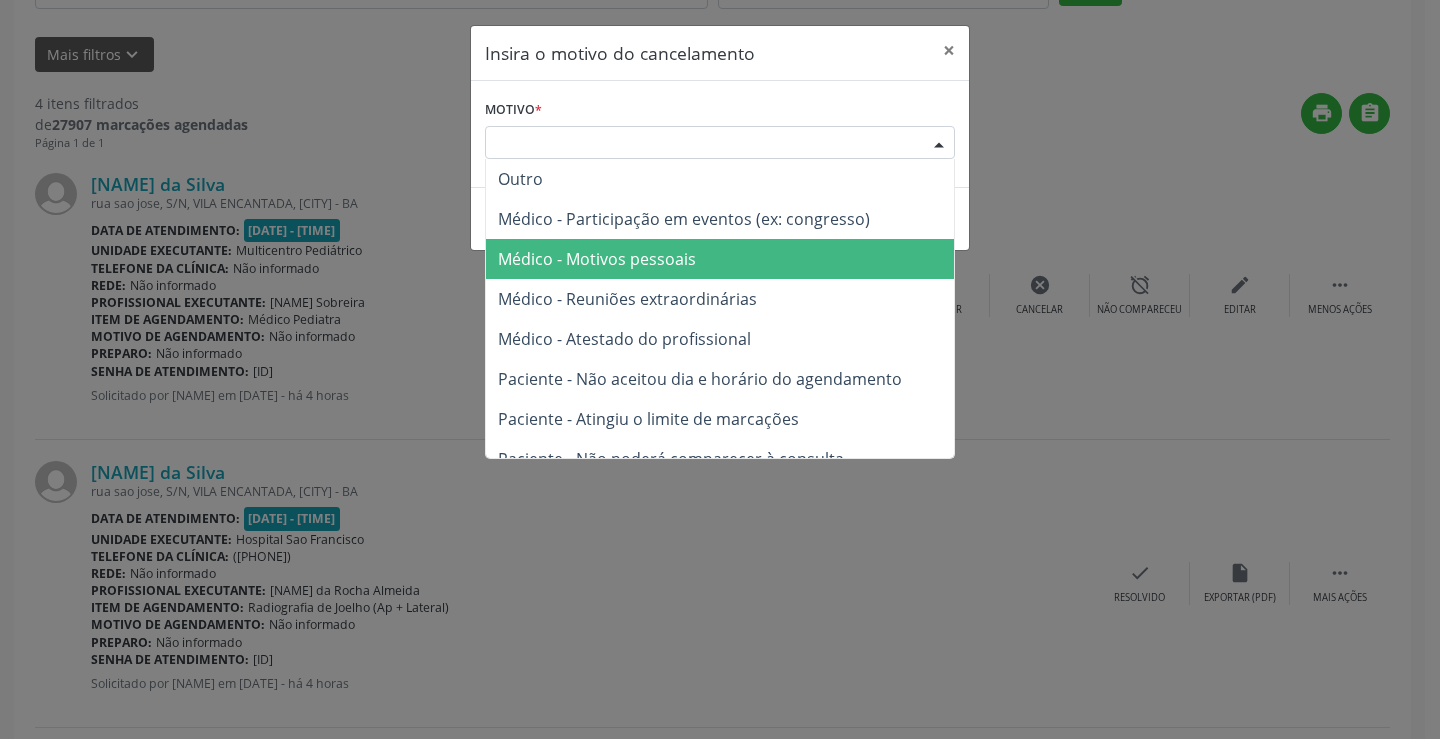 click on "Médico - Motivos pessoais" at bounding box center [597, 259] 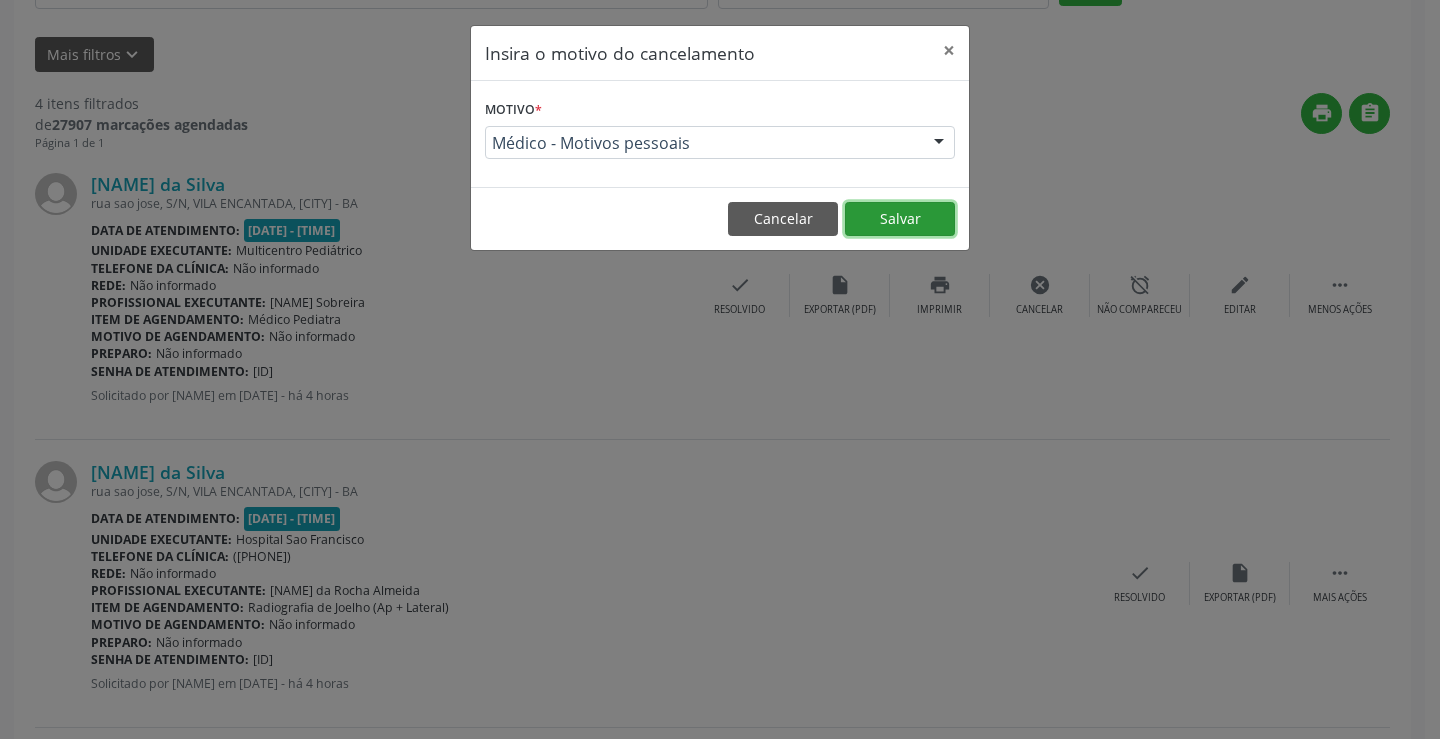 click on "Salvar" at bounding box center (900, 219) 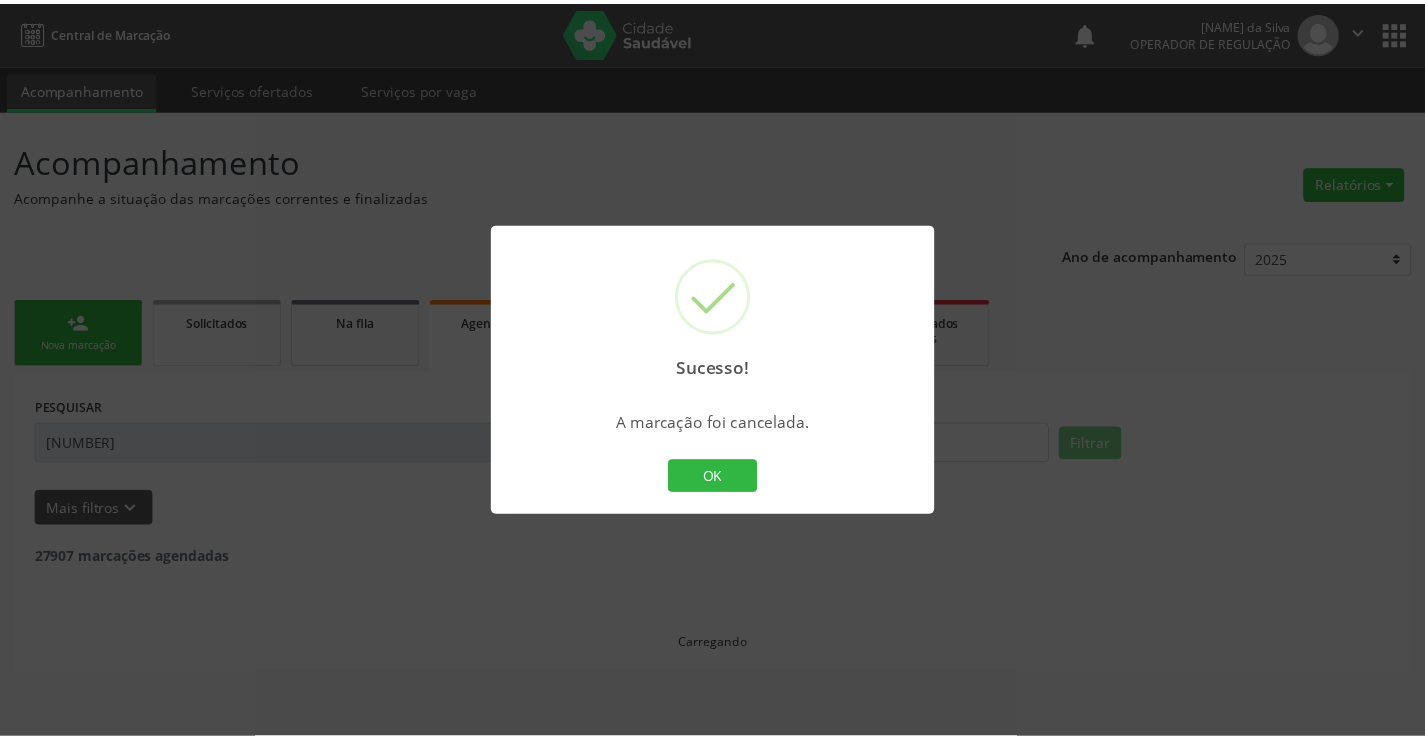 scroll, scrollTop: 0, scrollLeft: 0, axis: both 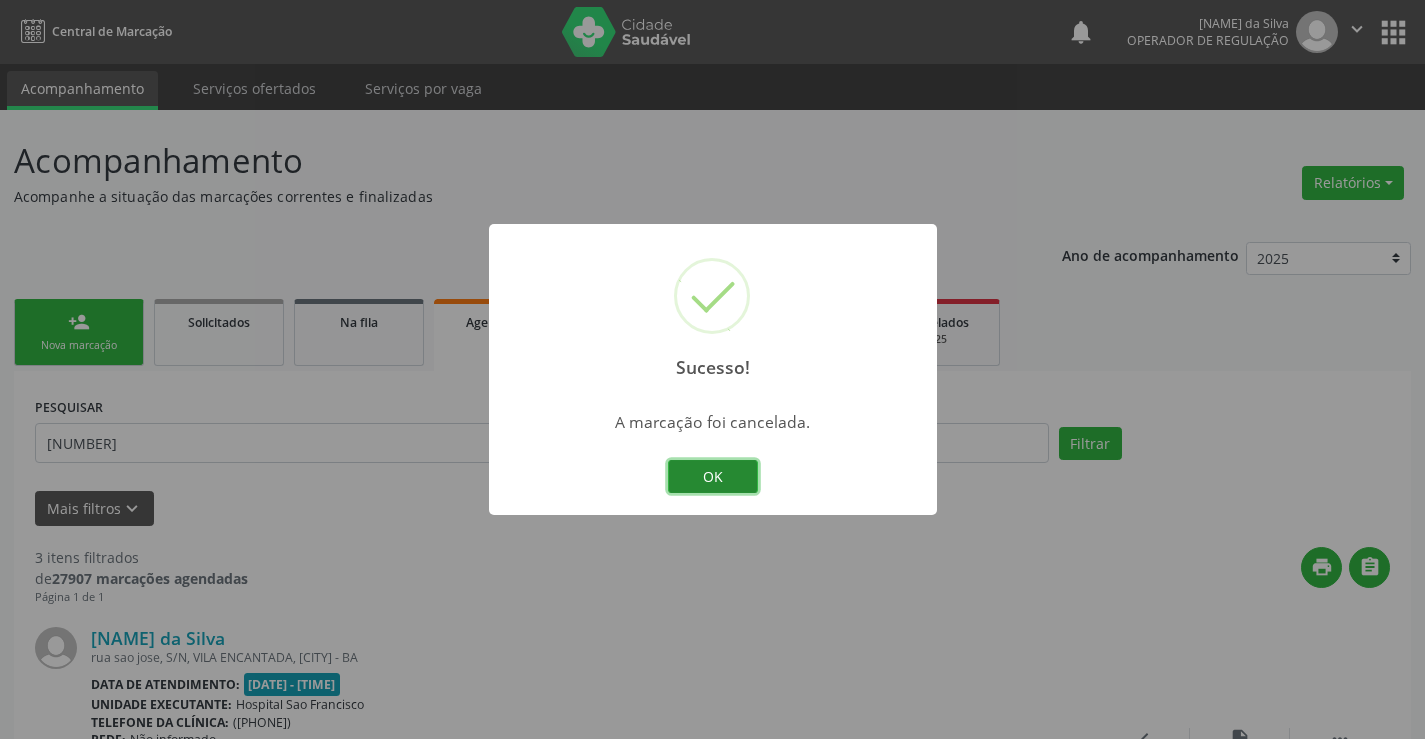 click on "OK" at bounding box center [713, 477] 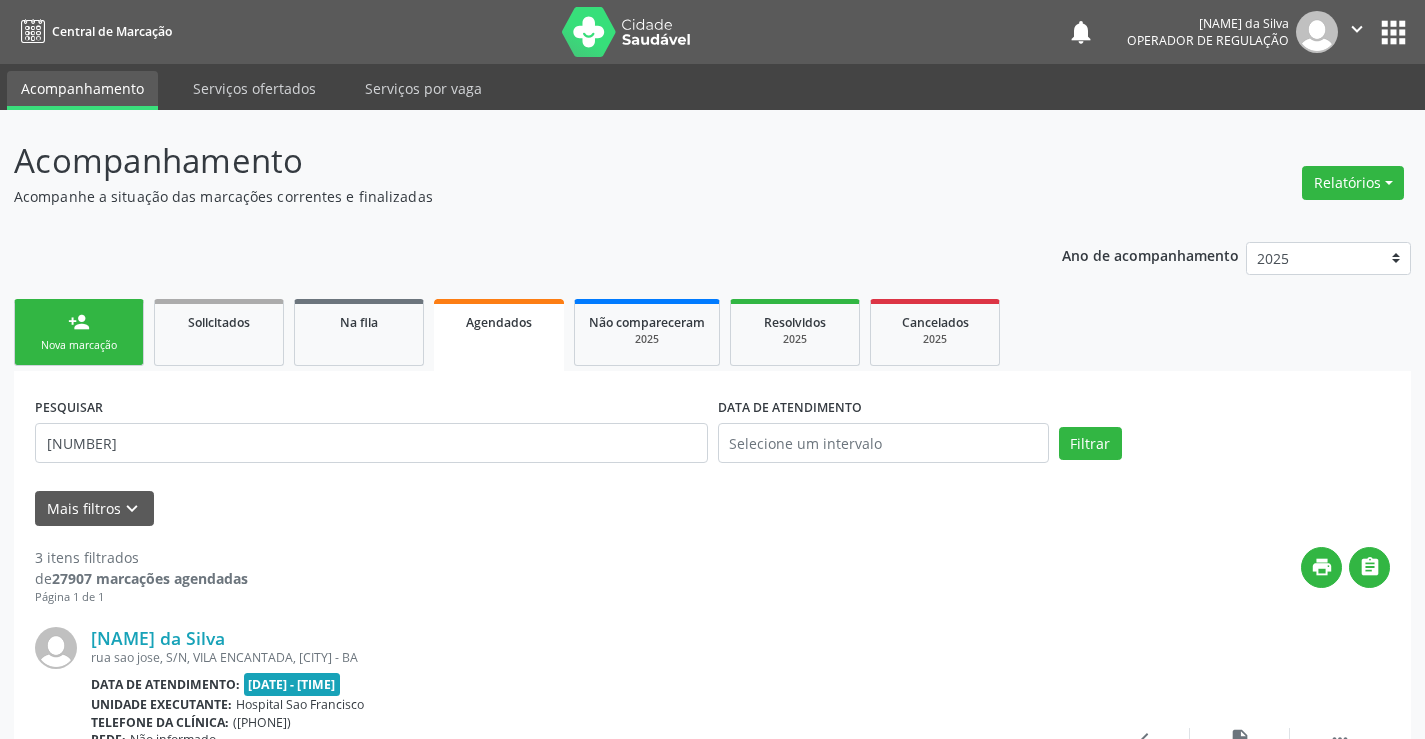 click on "" at bounding box center [1357, 29] 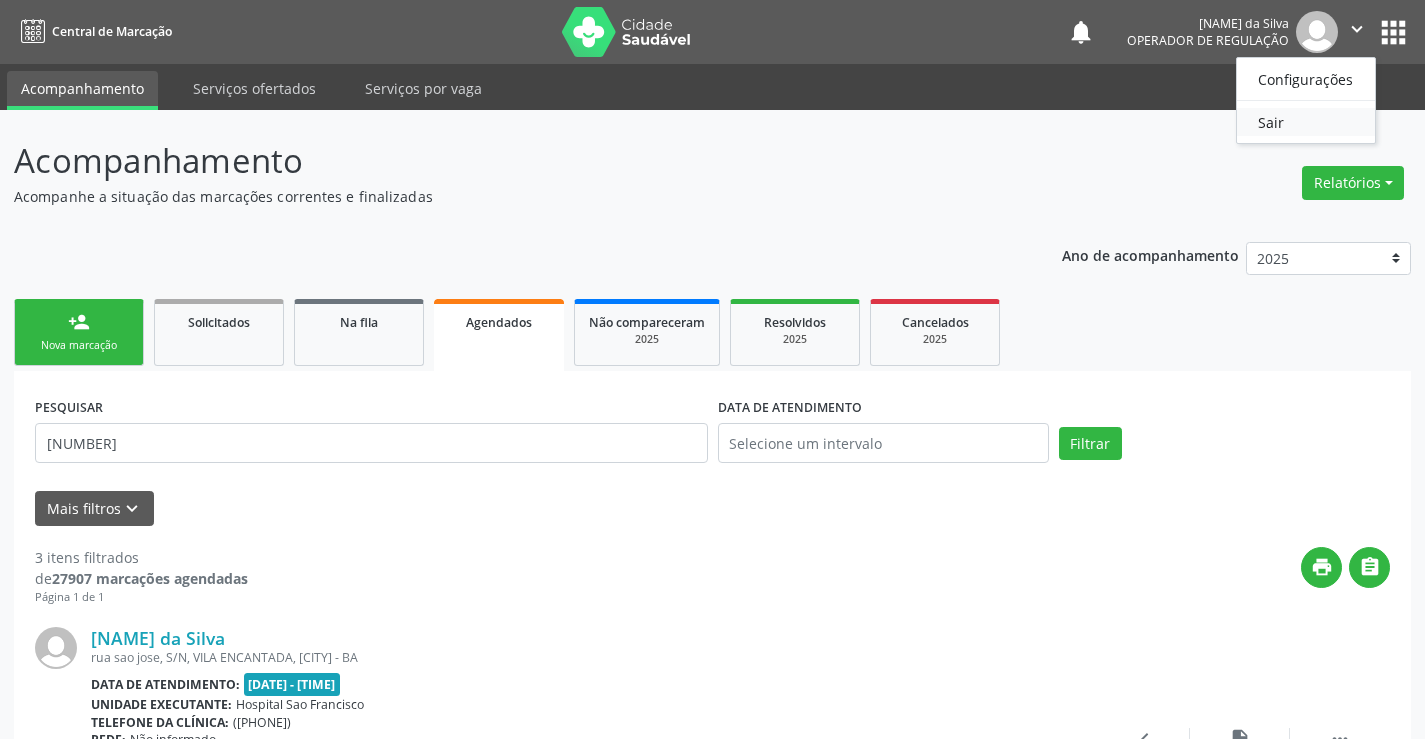 click on "Sair" at bounding box center (1306, 122) 